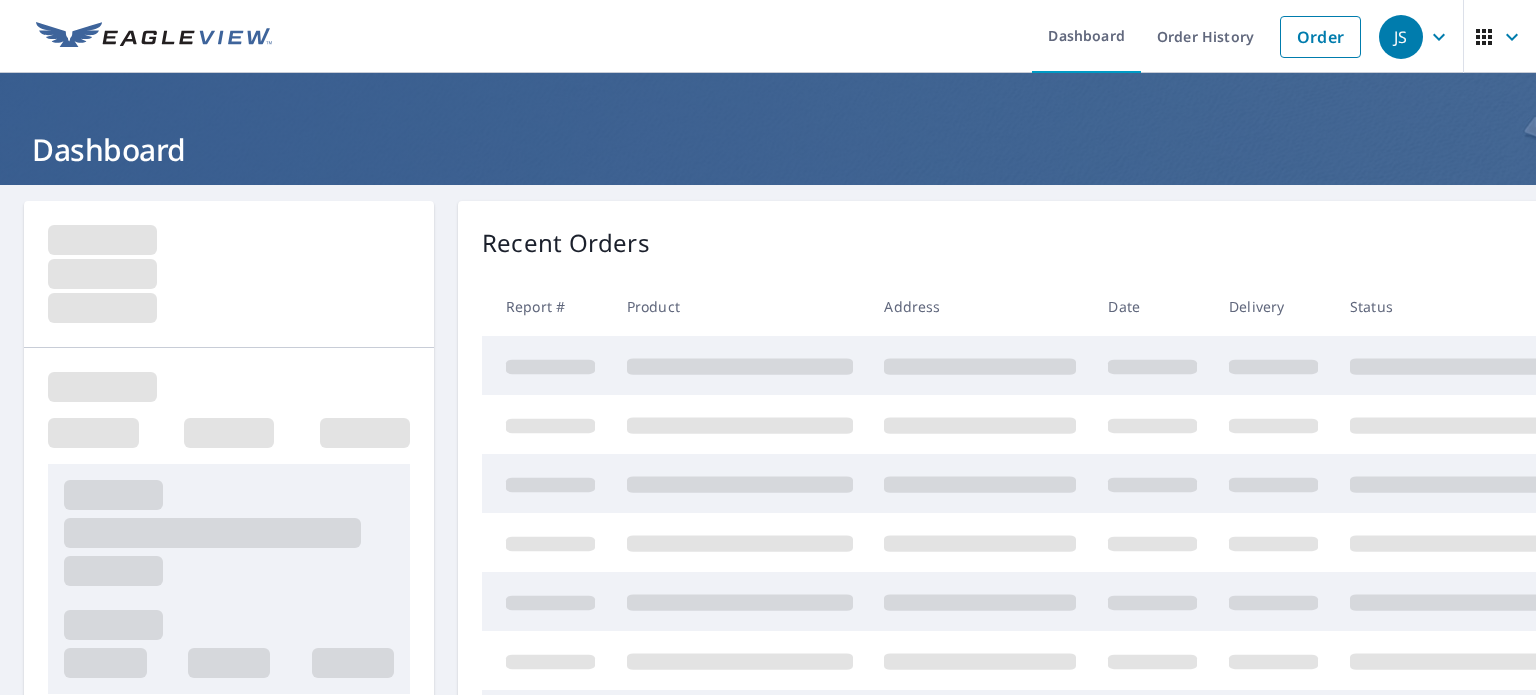 scroll, scrollTop: 0, scrollLeft: 0, axis: both 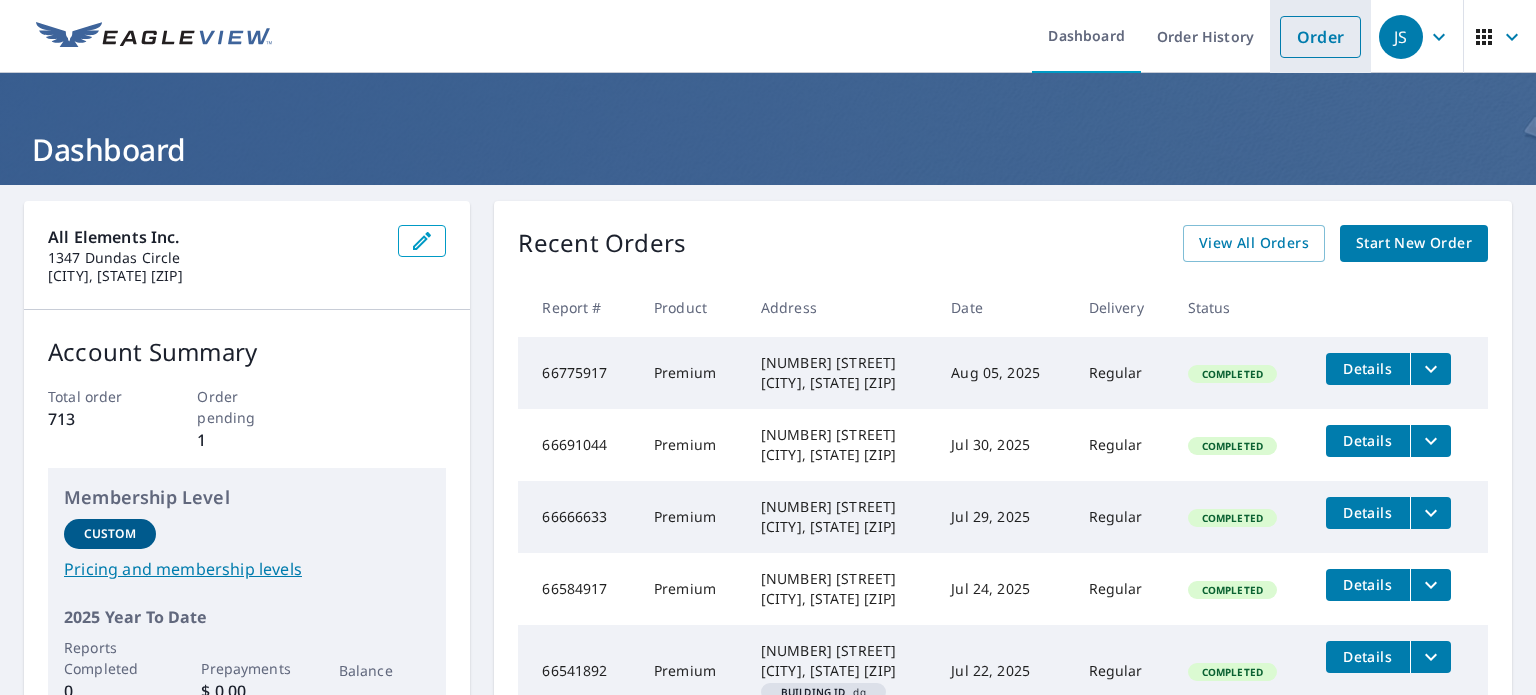 click on "Order" at bounding box center (1320, 37) 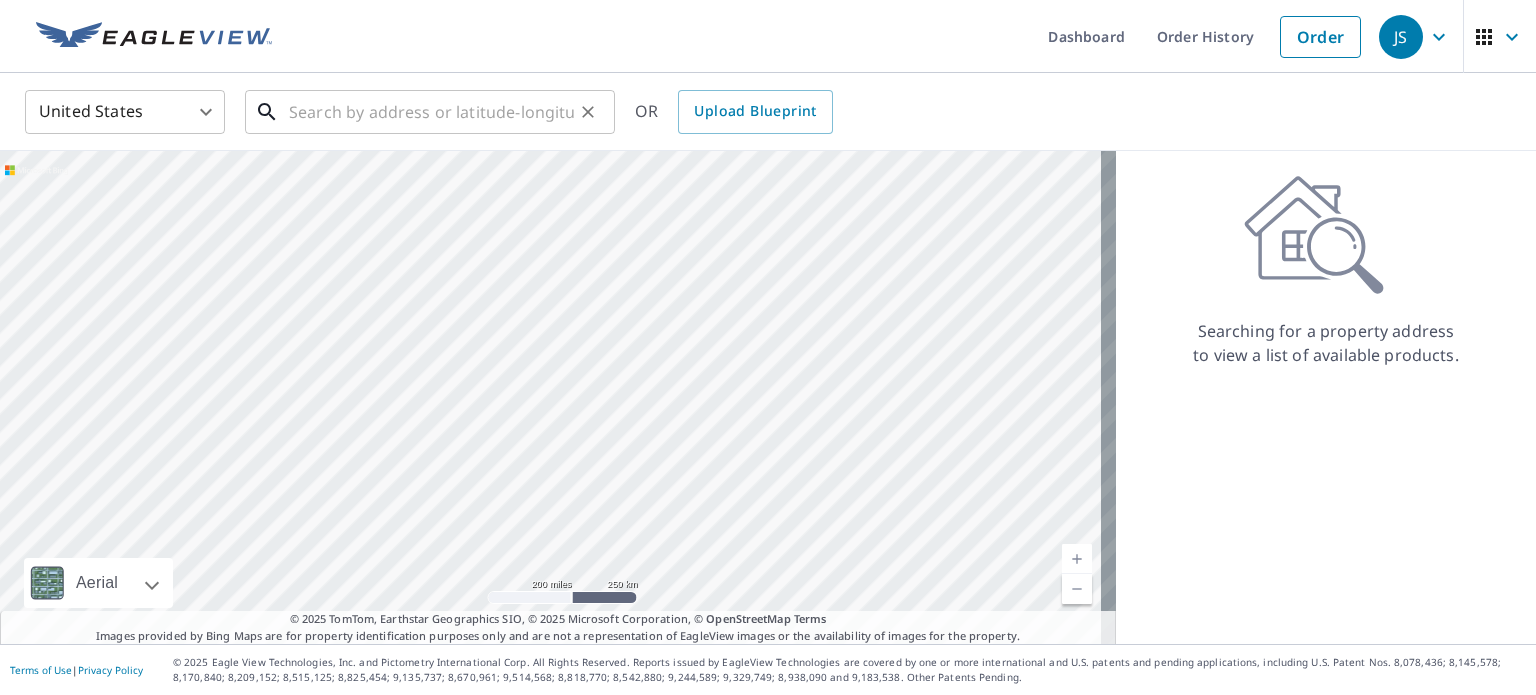 click at bounding box center (431, 112) 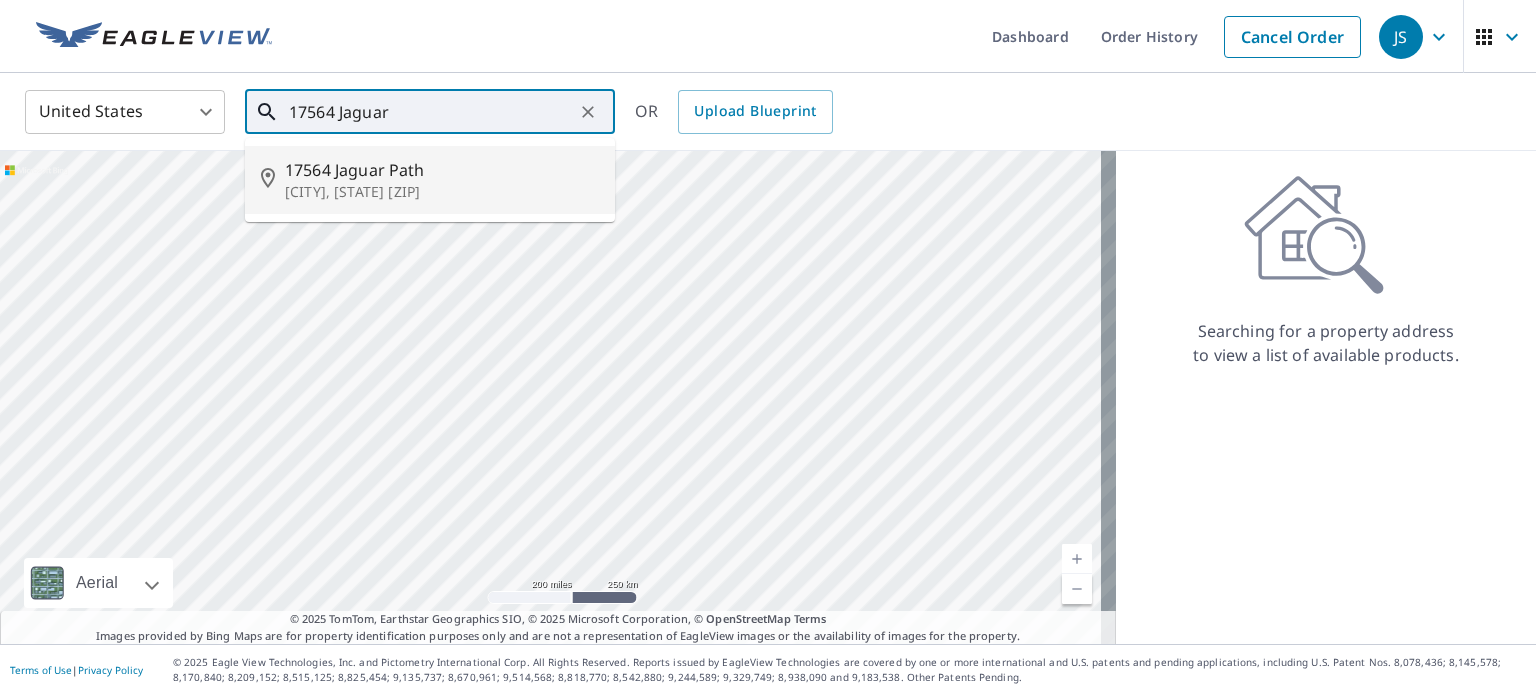 click on "17564 Jaguar Path" at bounding box center (442, 170) 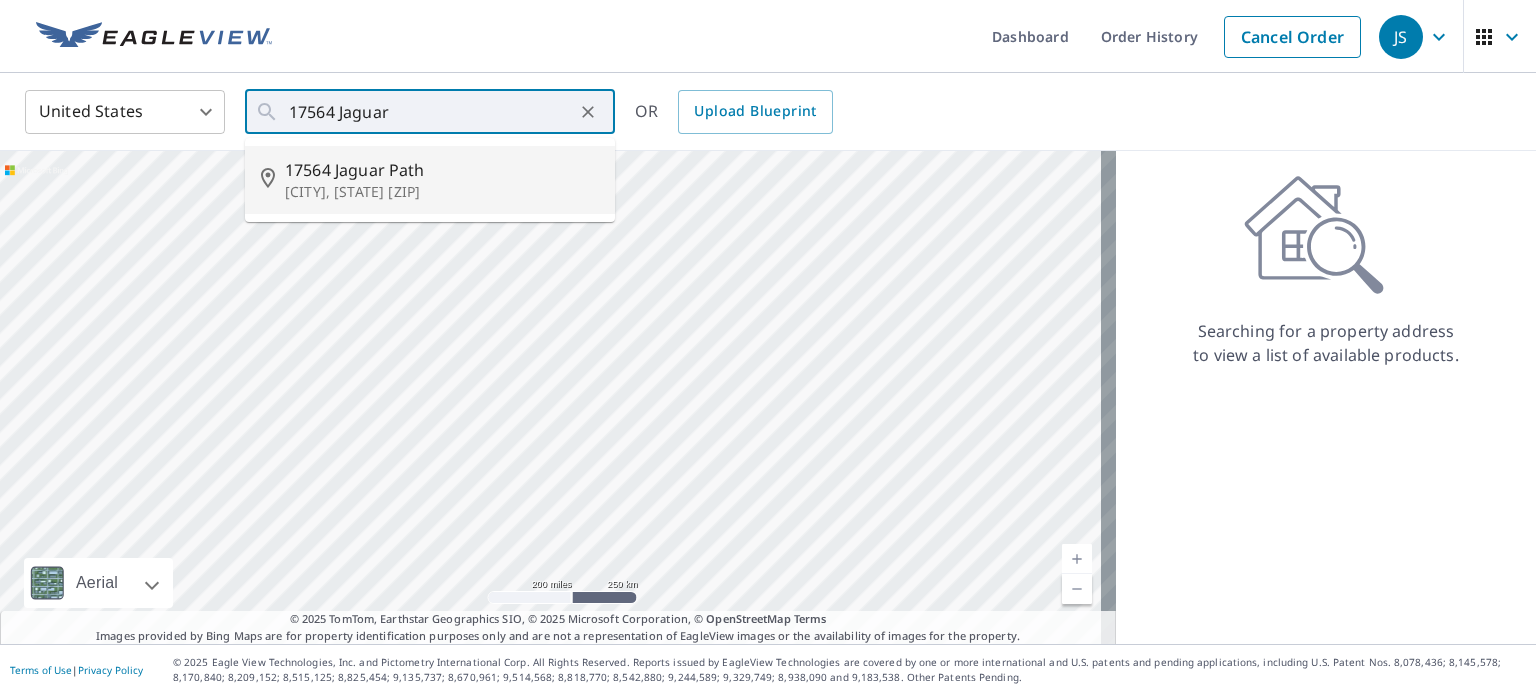 type on "17564 Jaguar Path [CITY] MN [ZIP]" 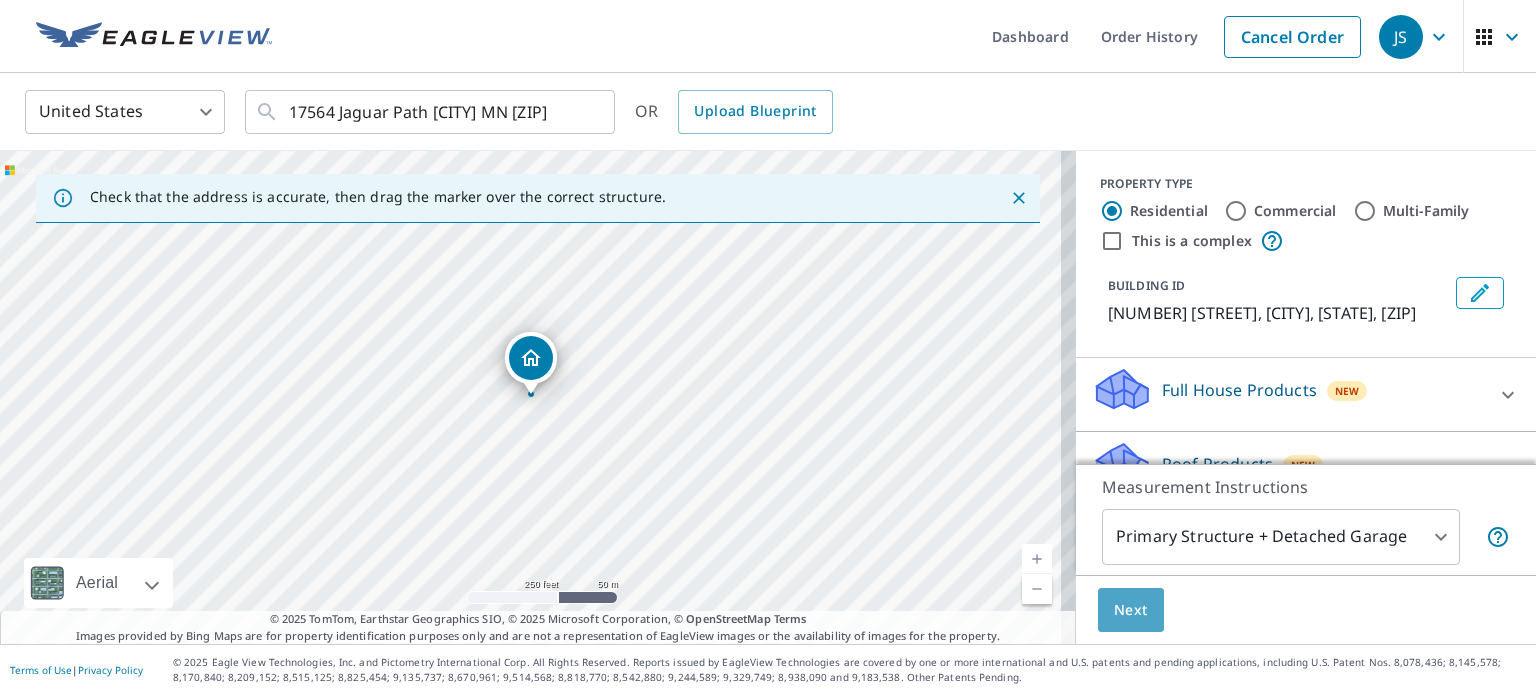 click on "Next" at bounding box center [1131, 610] 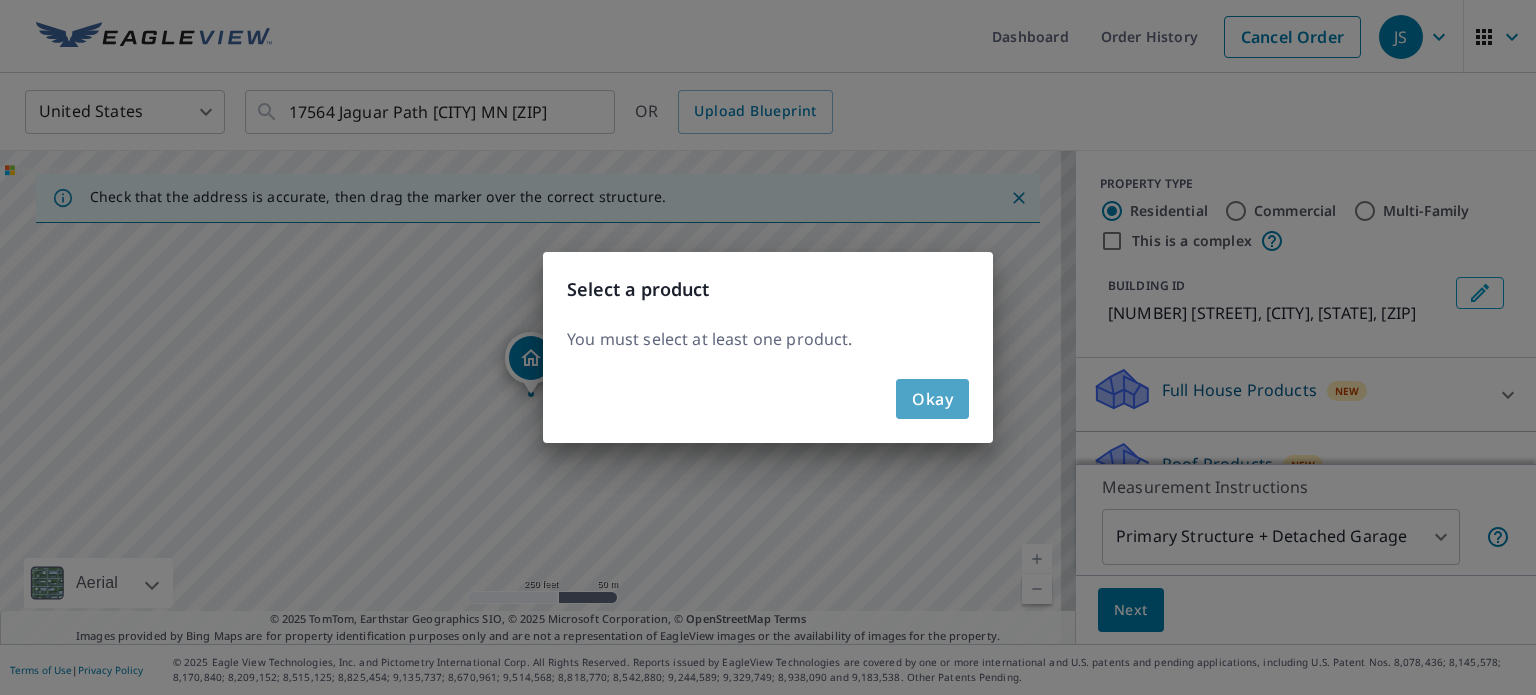 click on "Okay" at bounding box center (932, 399) 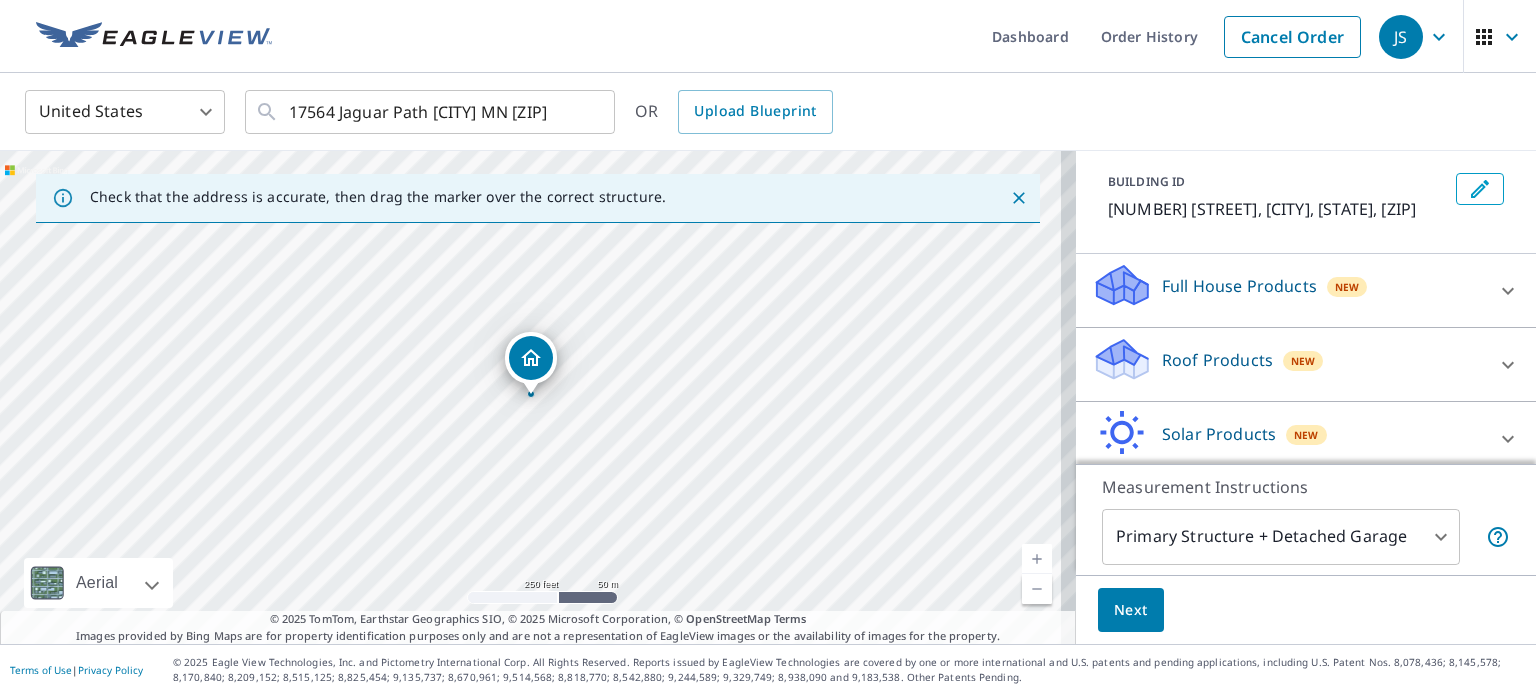 scroll, scrollTop: 0, scrollLeft: 0, axis: both 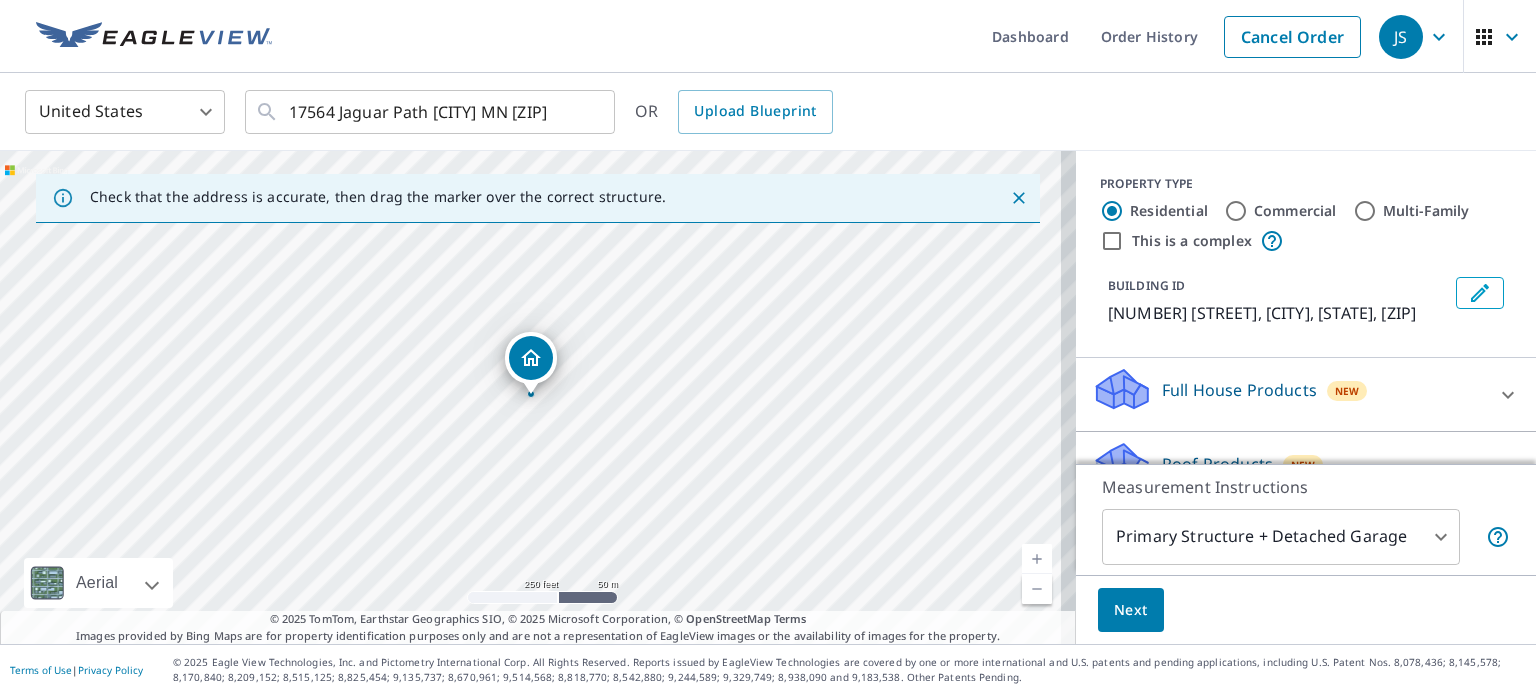 click on "Full House Products" at bounding box center [1239, 390] 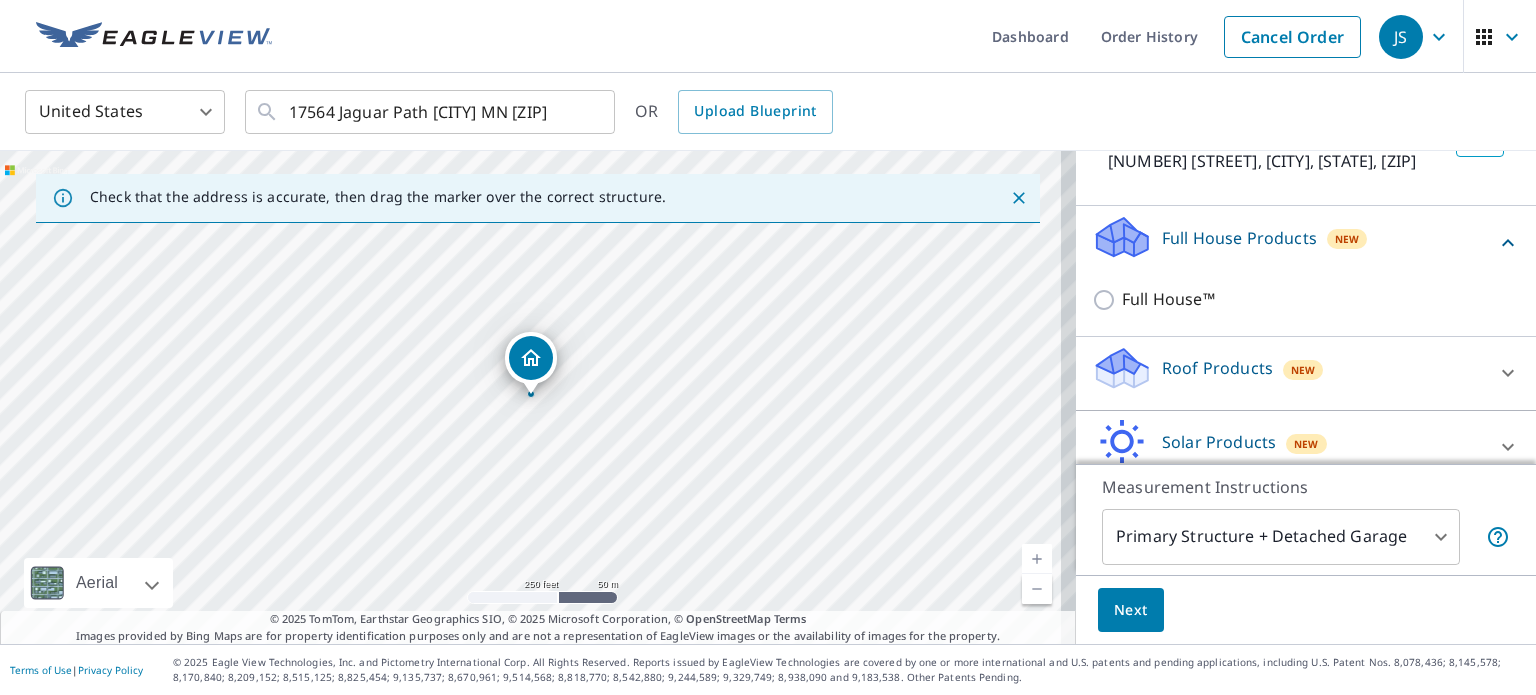 scroll, scrollTop: 200, scrollLeft: 0, axis: vertical 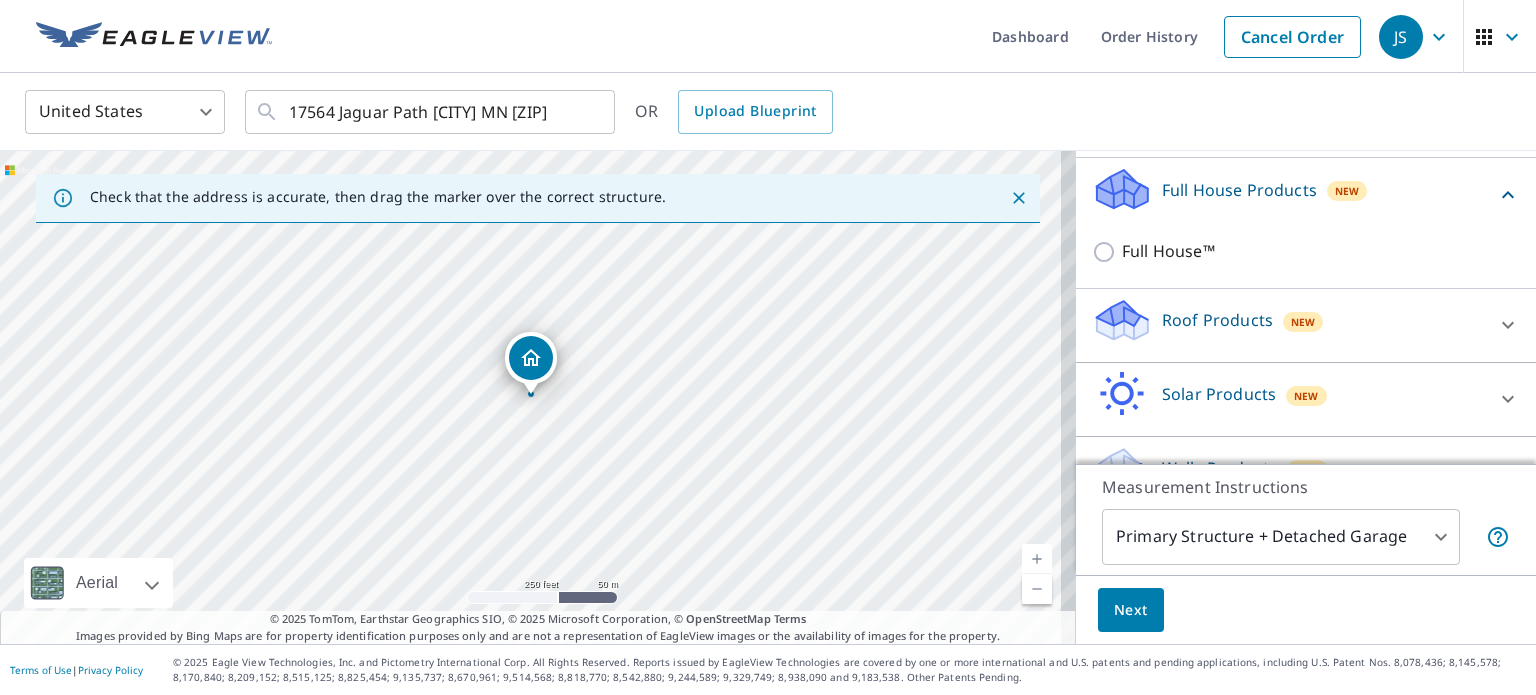 click on "Roof Products New" at bounding box center (1288, 325) 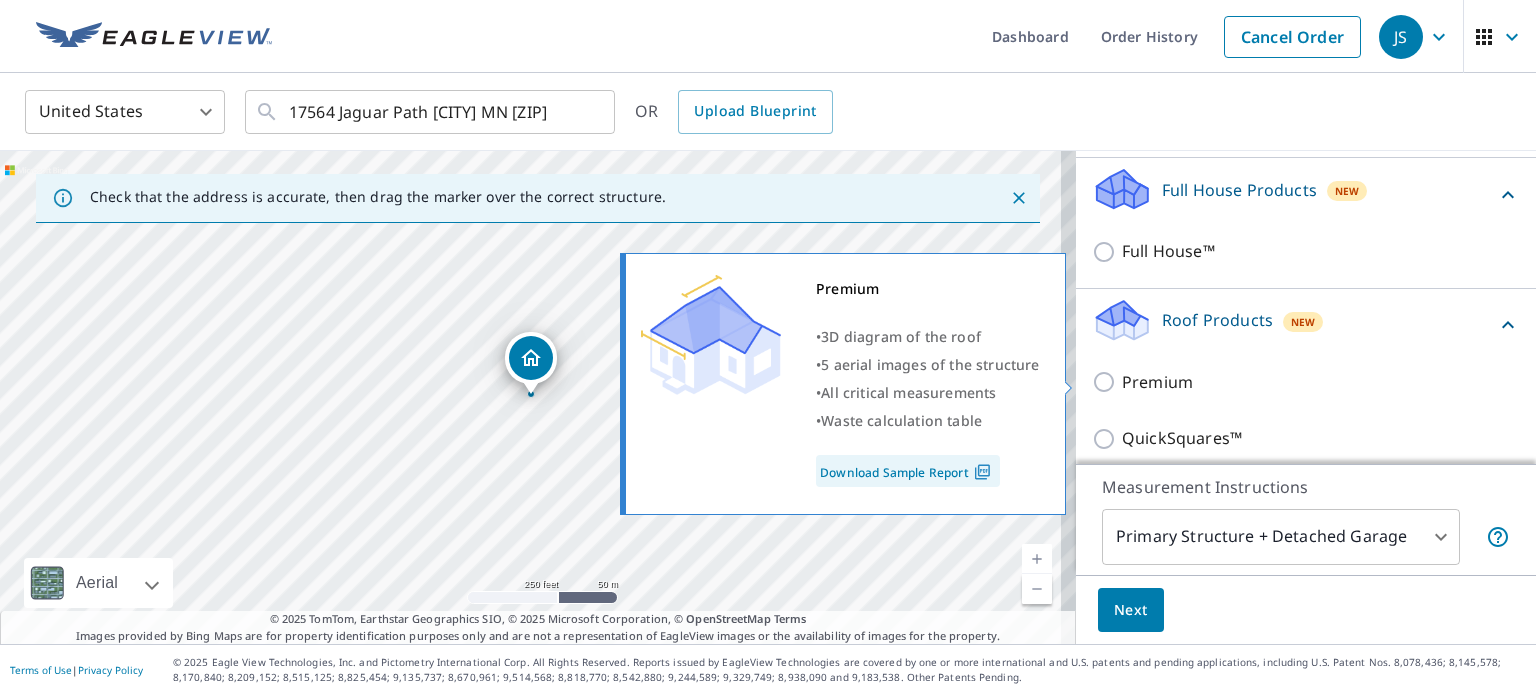 click on "Premium" at bounding box center [1107, 382] 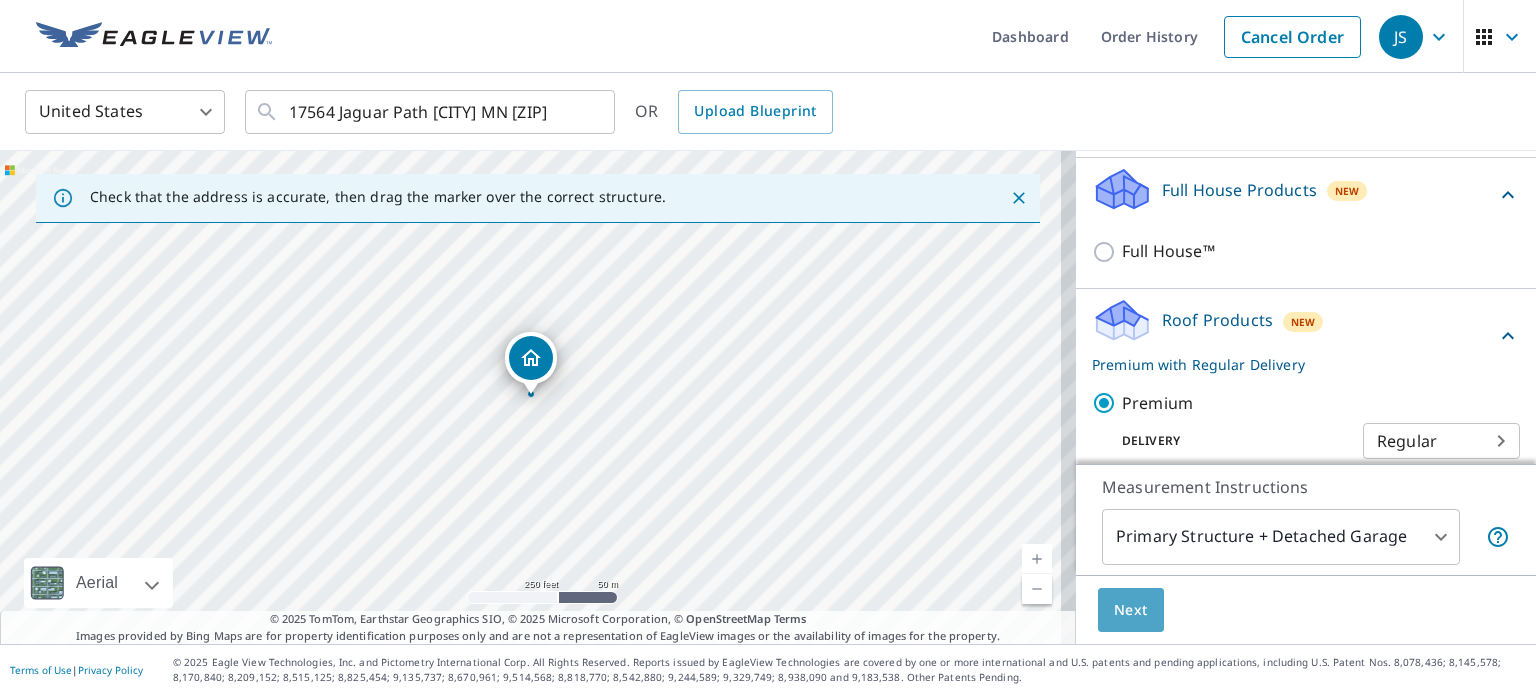 click on "Next" at bounding box center [1131, 610] 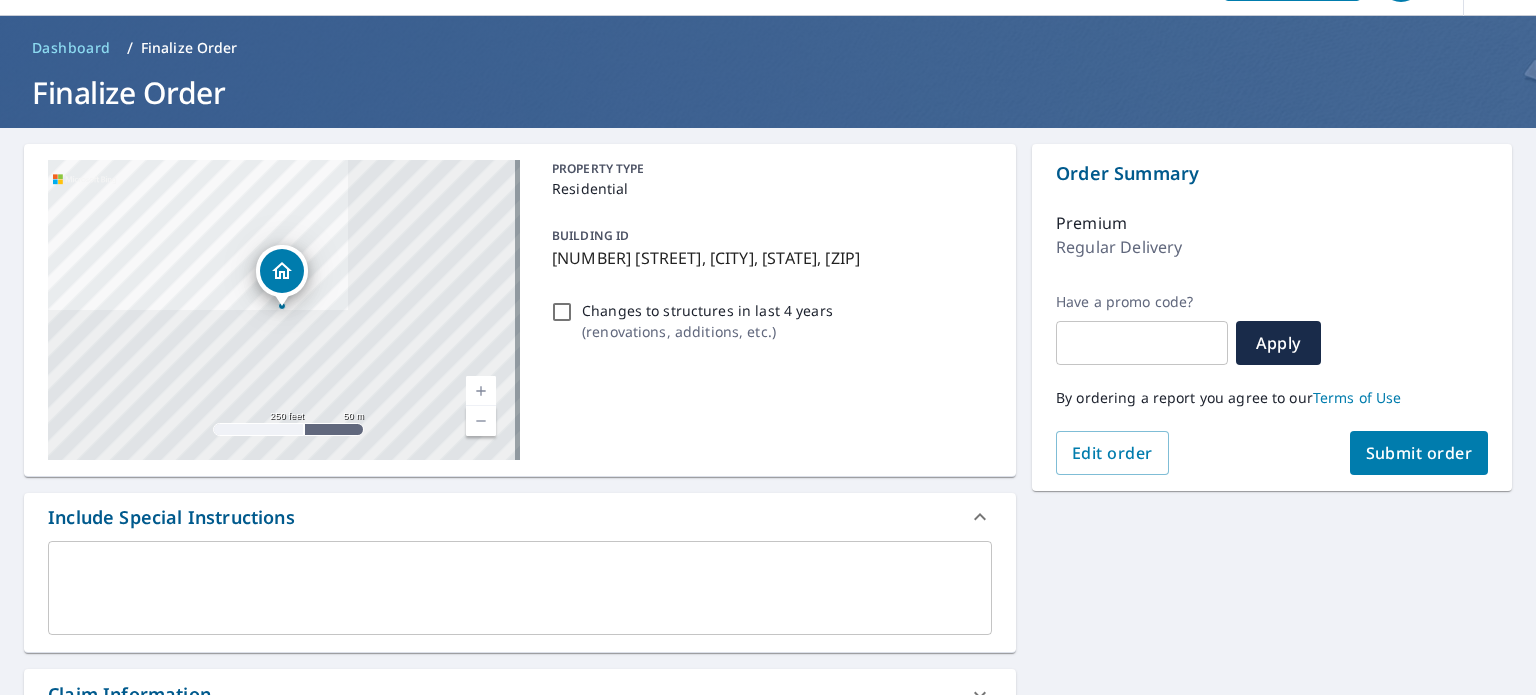 scroll, scrollTop: 200, scrollLeft: 0, axis: vertical 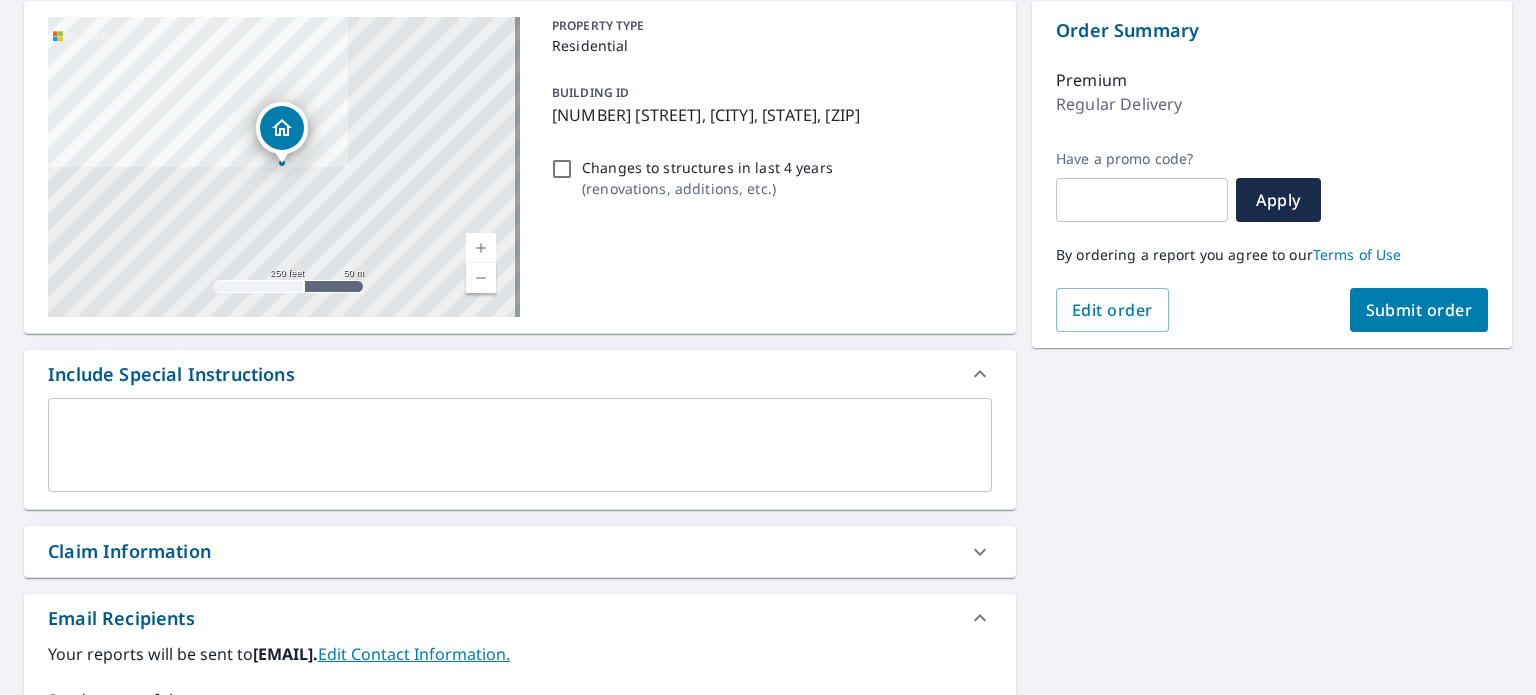 click on "x ​" at bounding box center (520, 445) 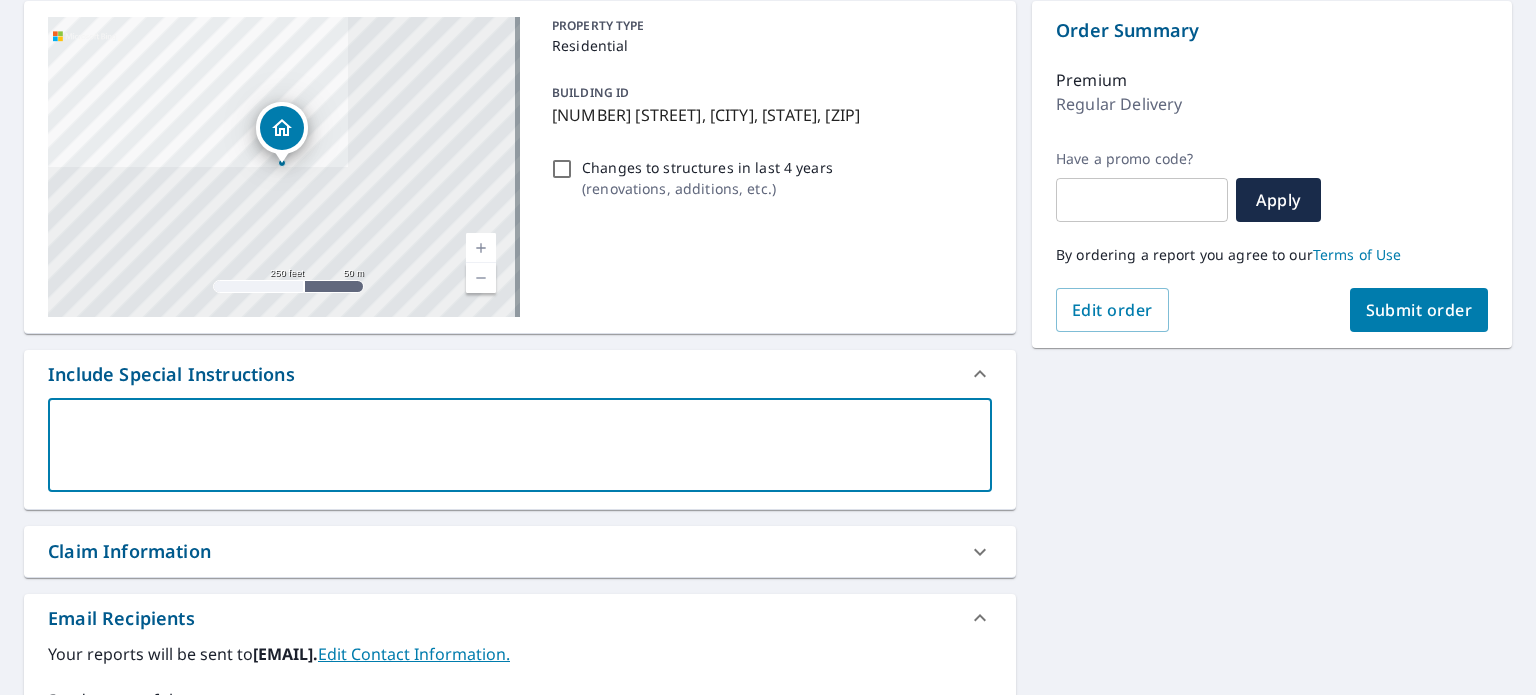 type on "A" 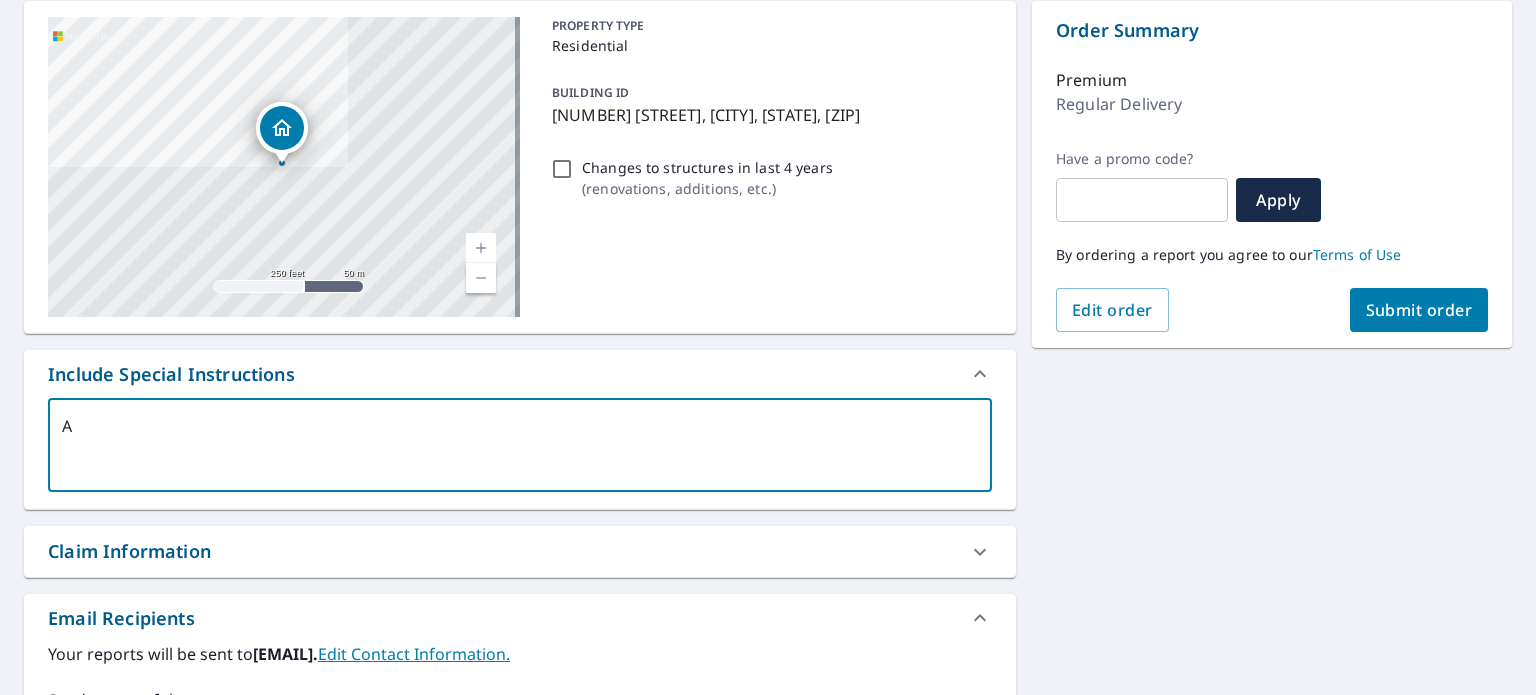 type on "Al" 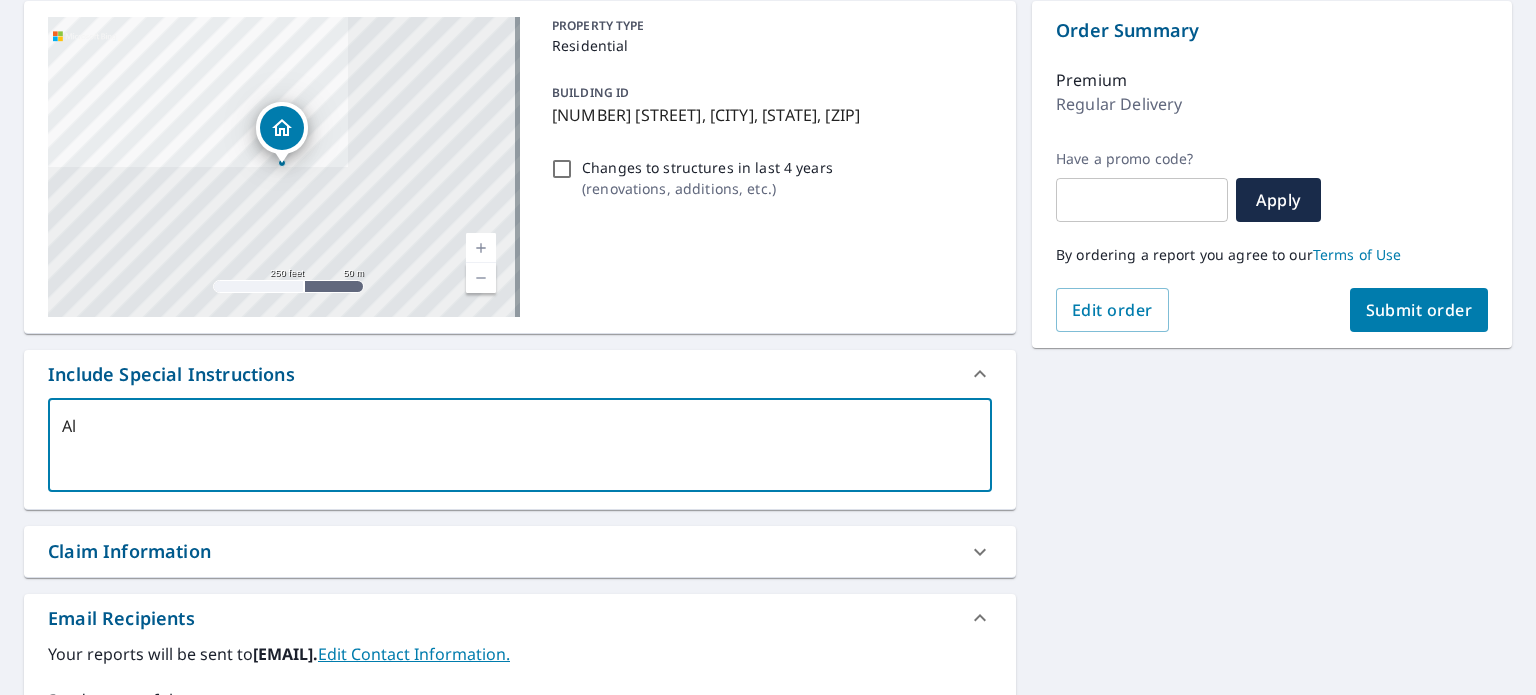 type on "All" 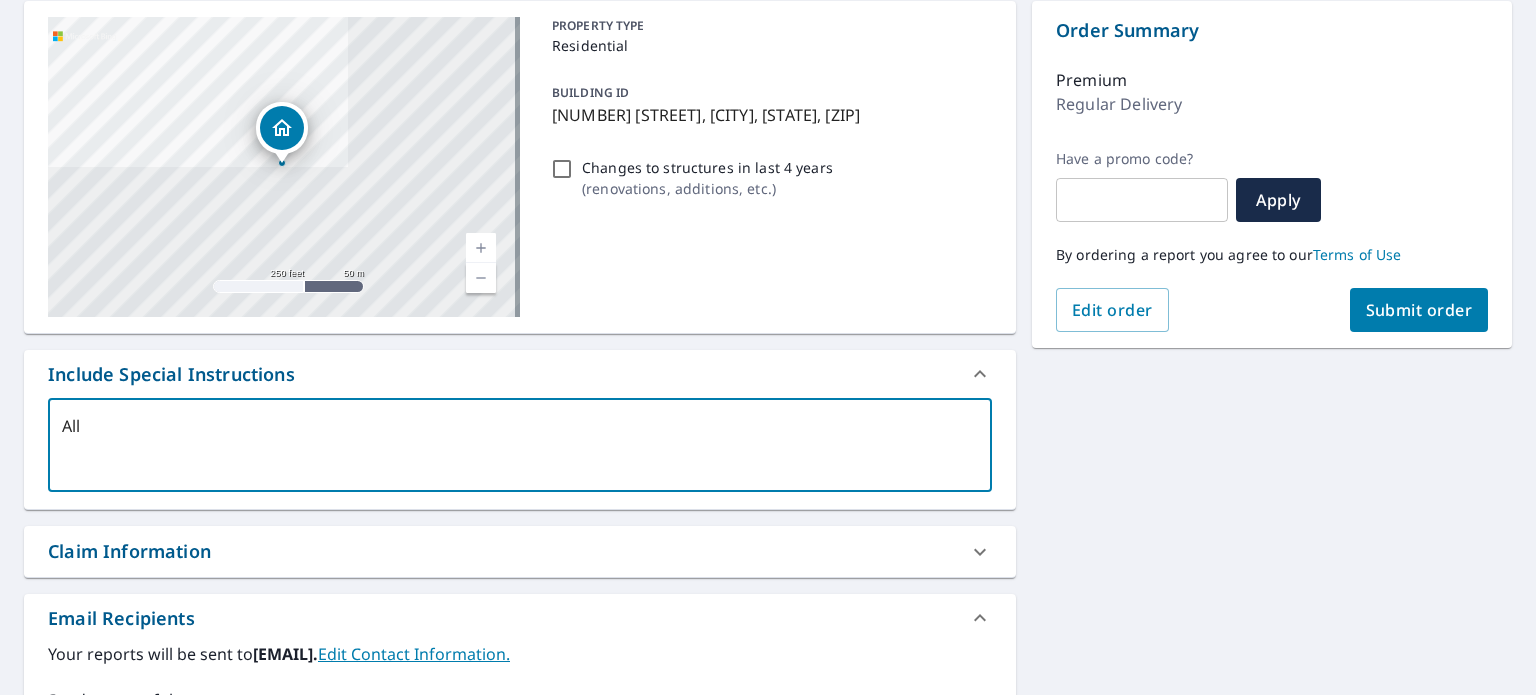 type on "All" 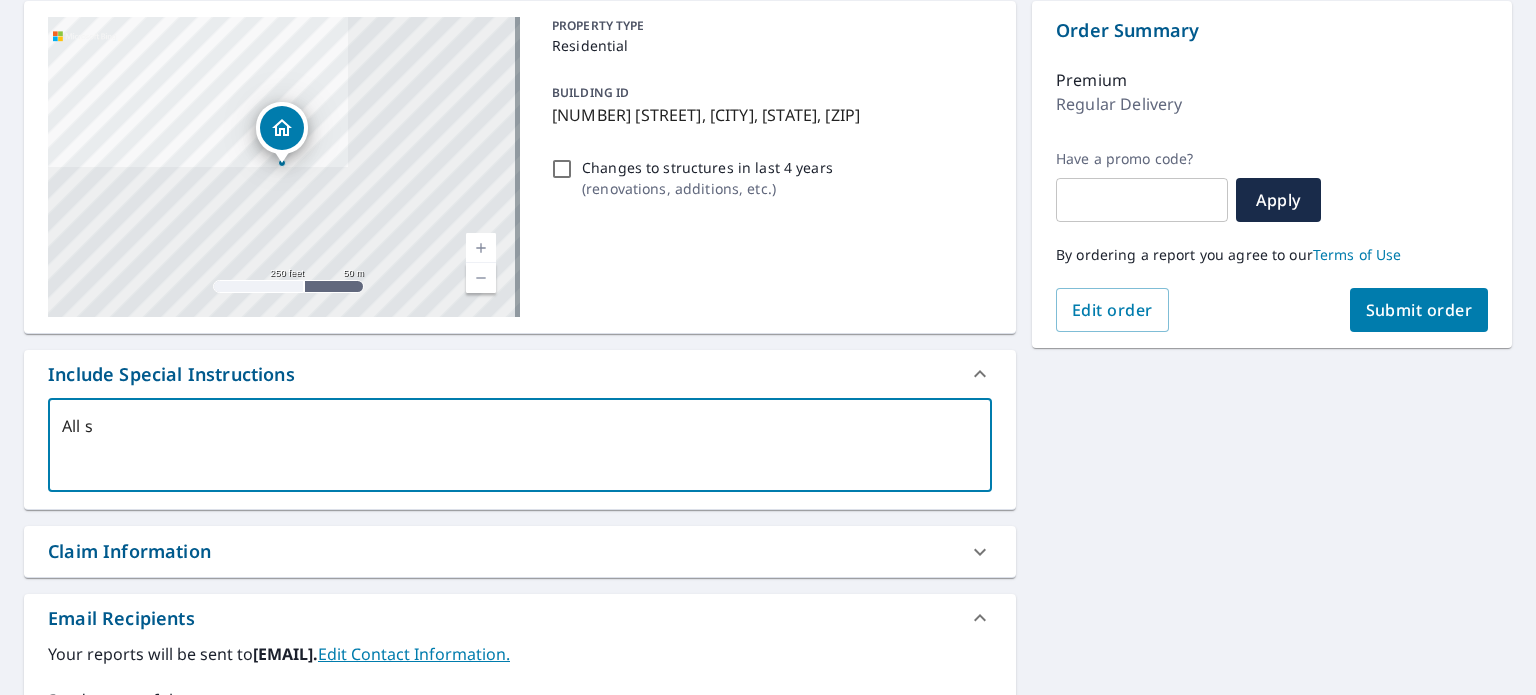 type on "All st" 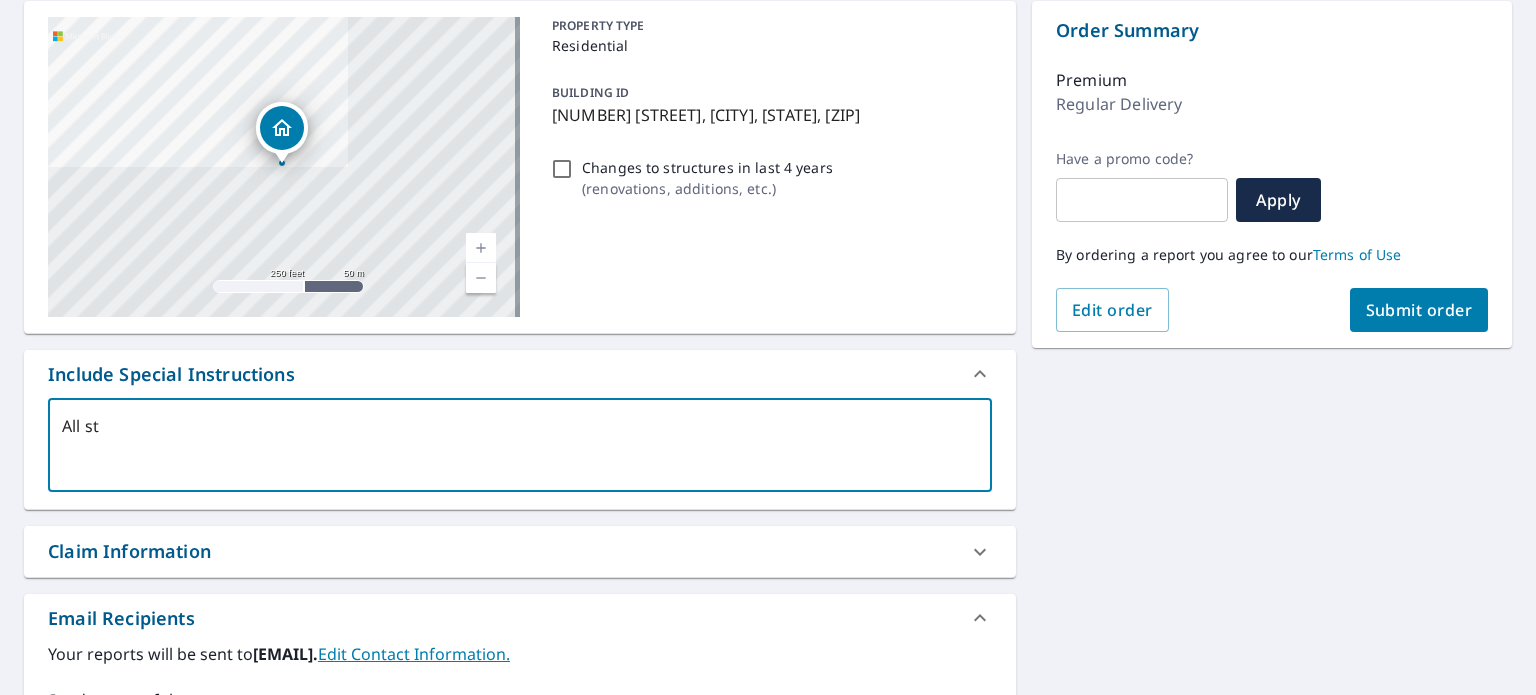 type on "All str" 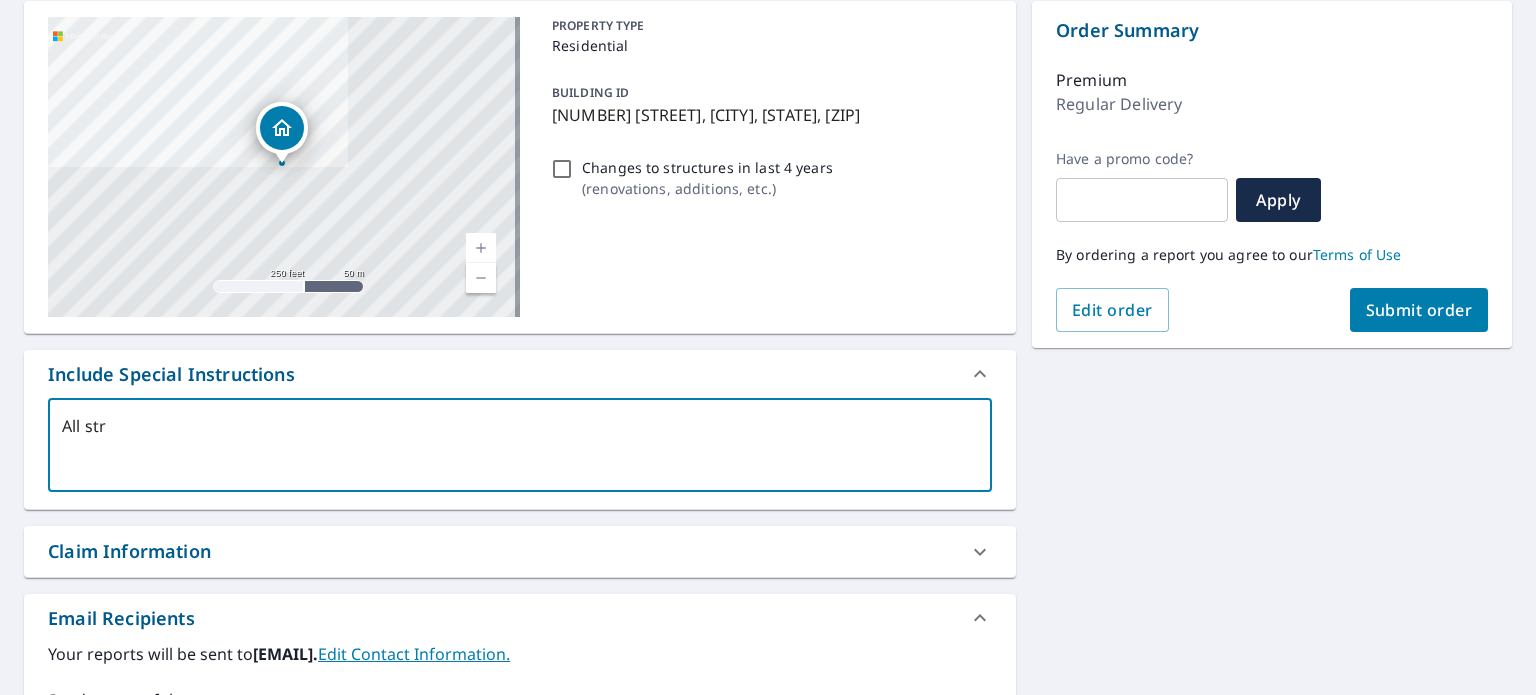 type on "All stru" 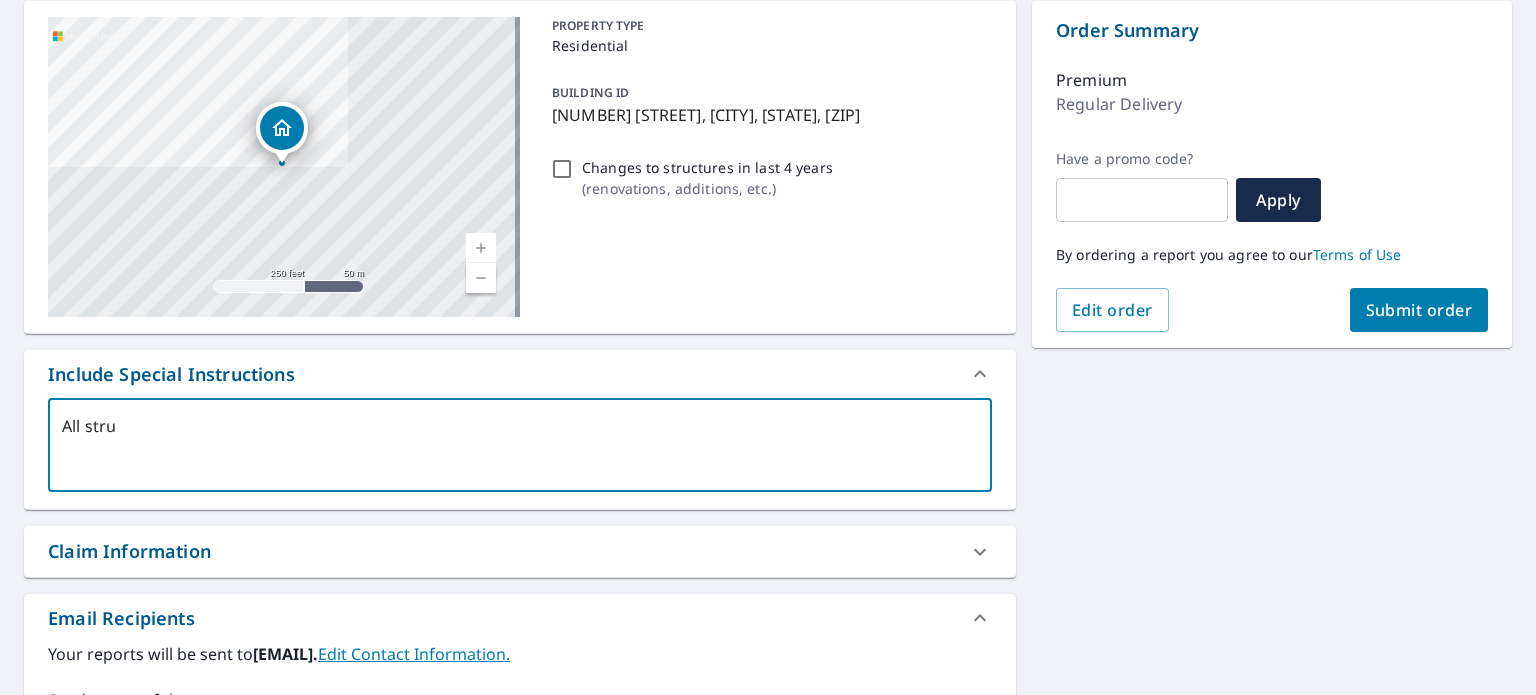 type on "All struc" 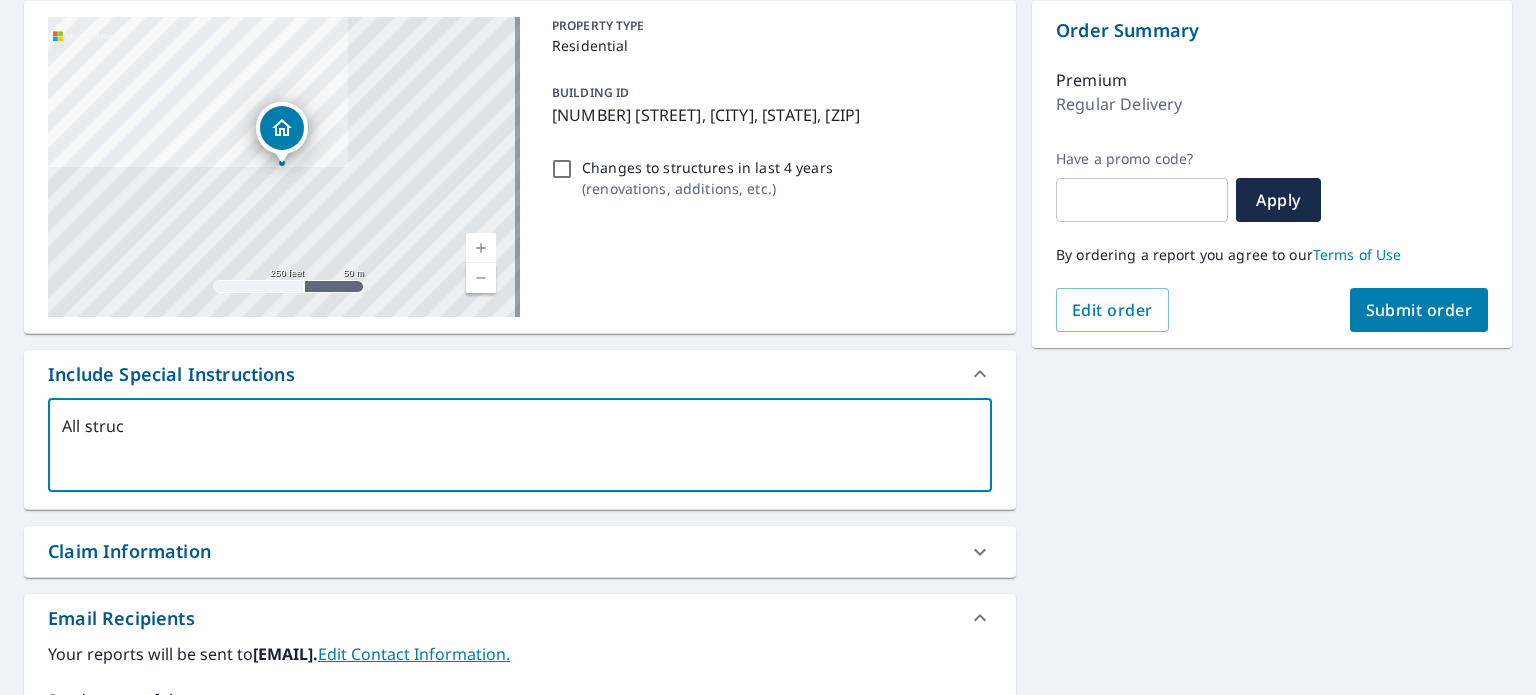 type on "x" 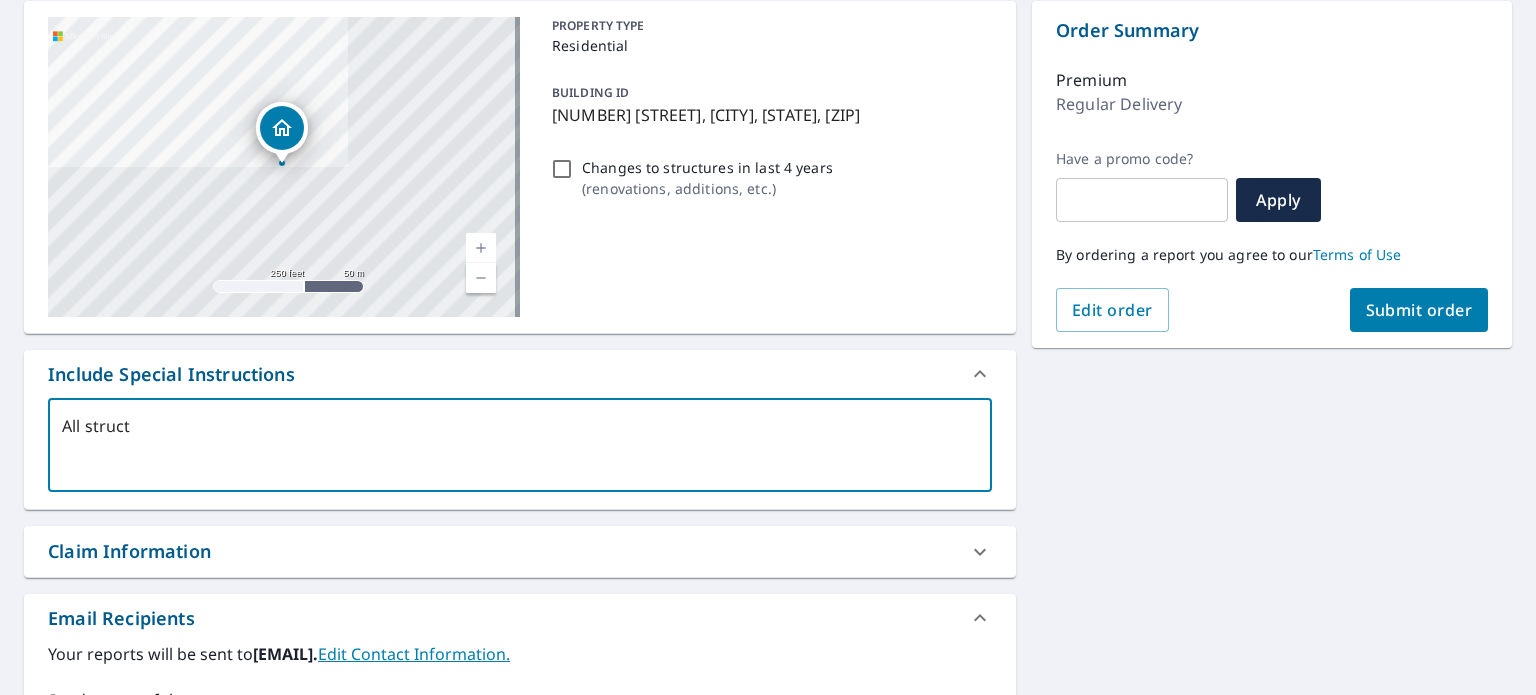 type on "x" 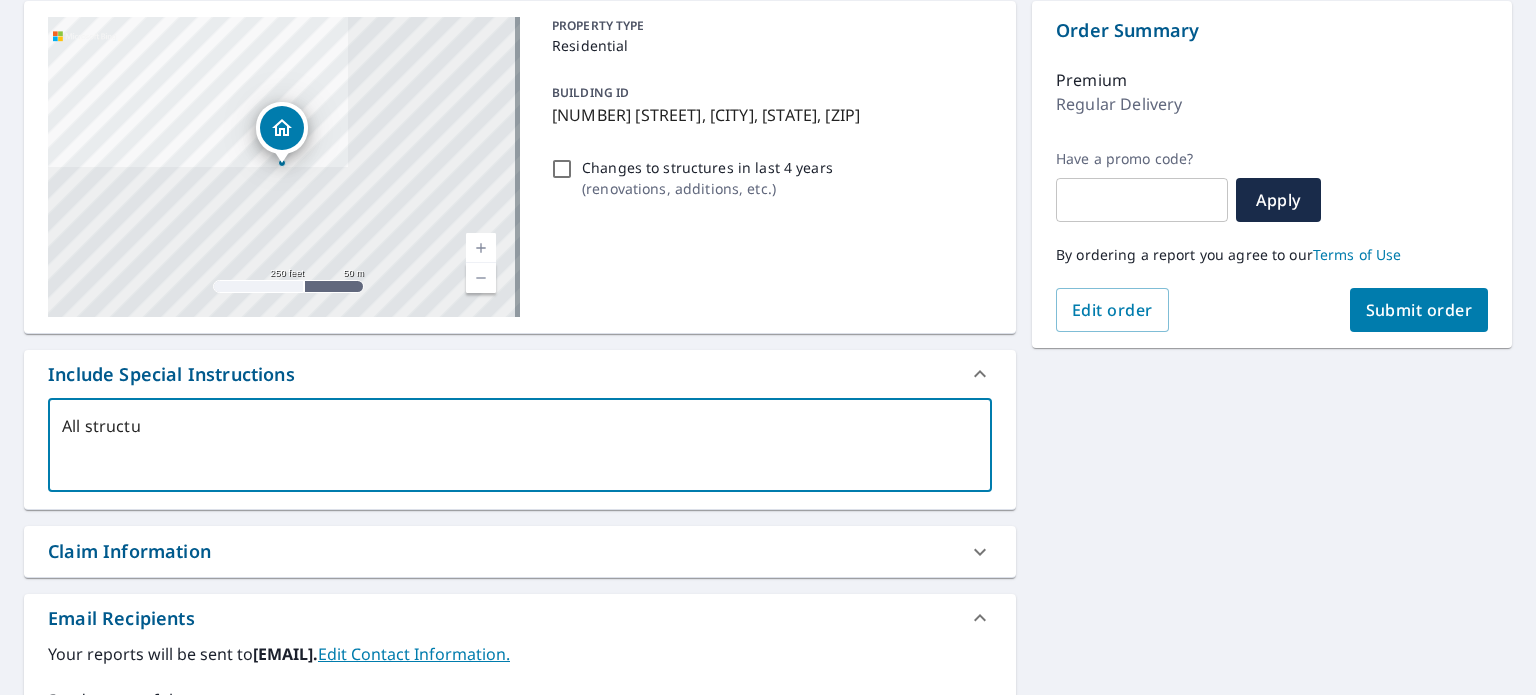 type on "All structu" 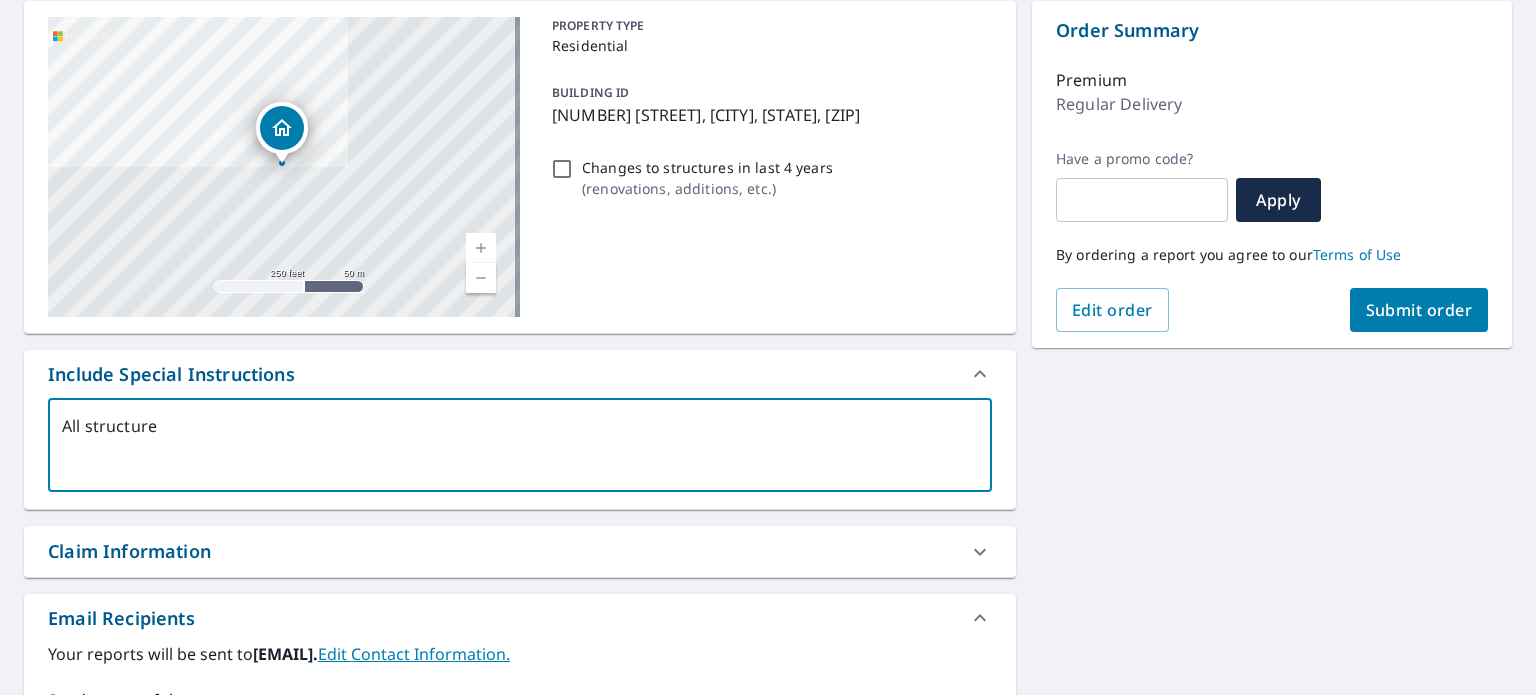 type on "All structures" 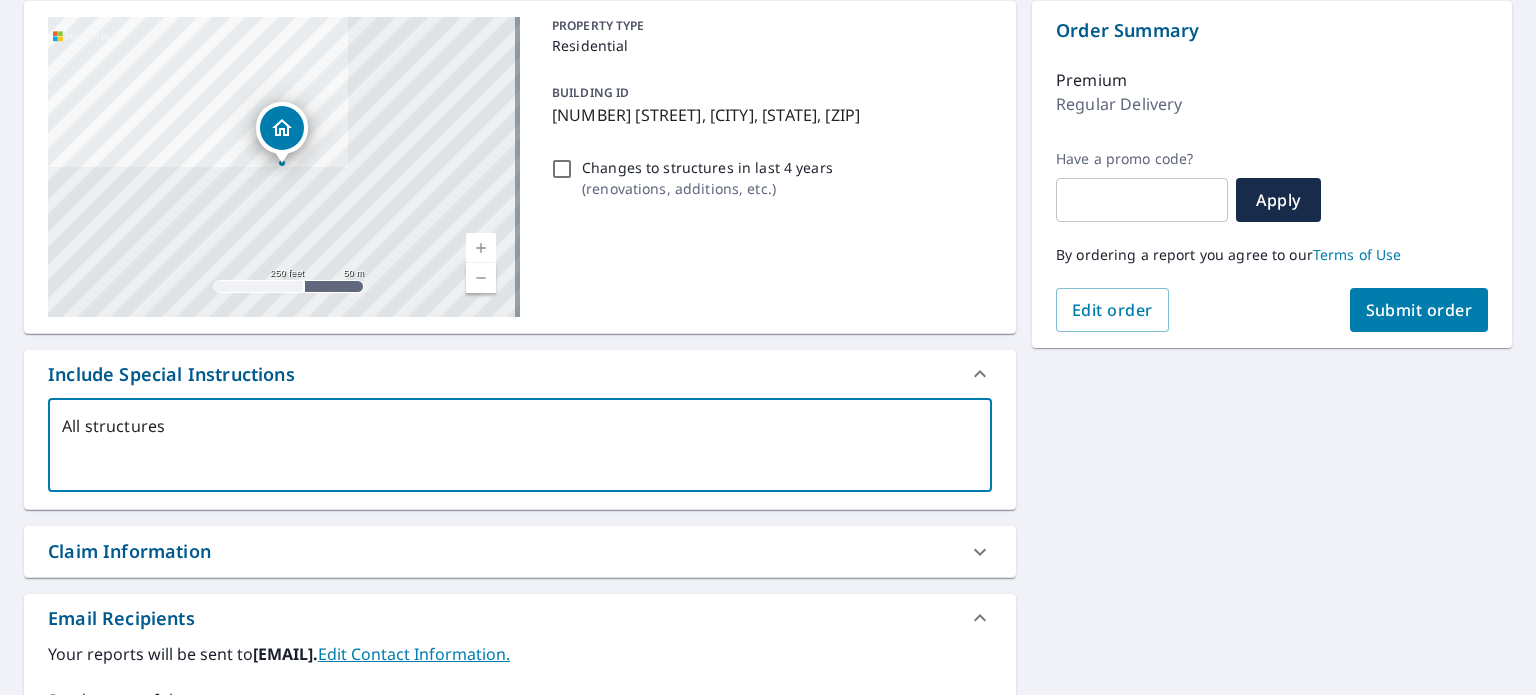 type on "All structure" 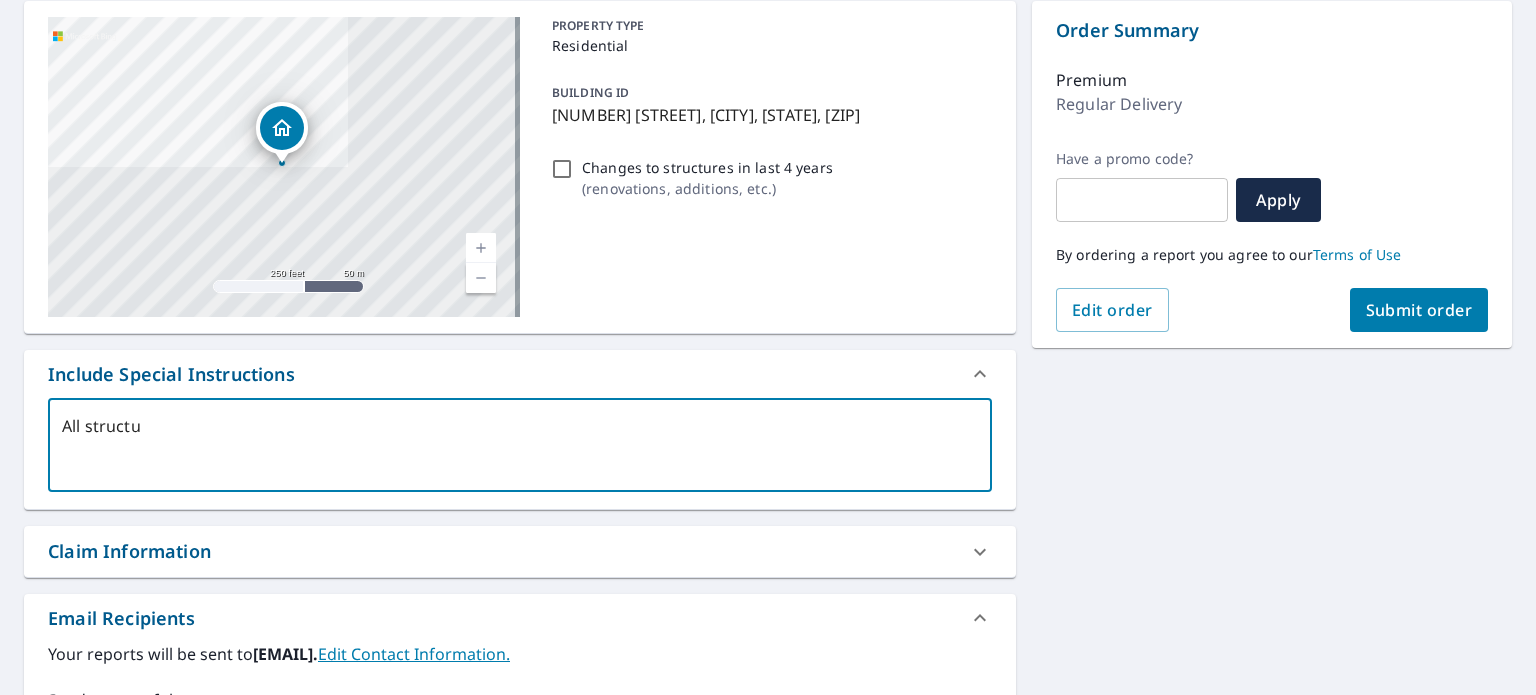 type on "All structu" 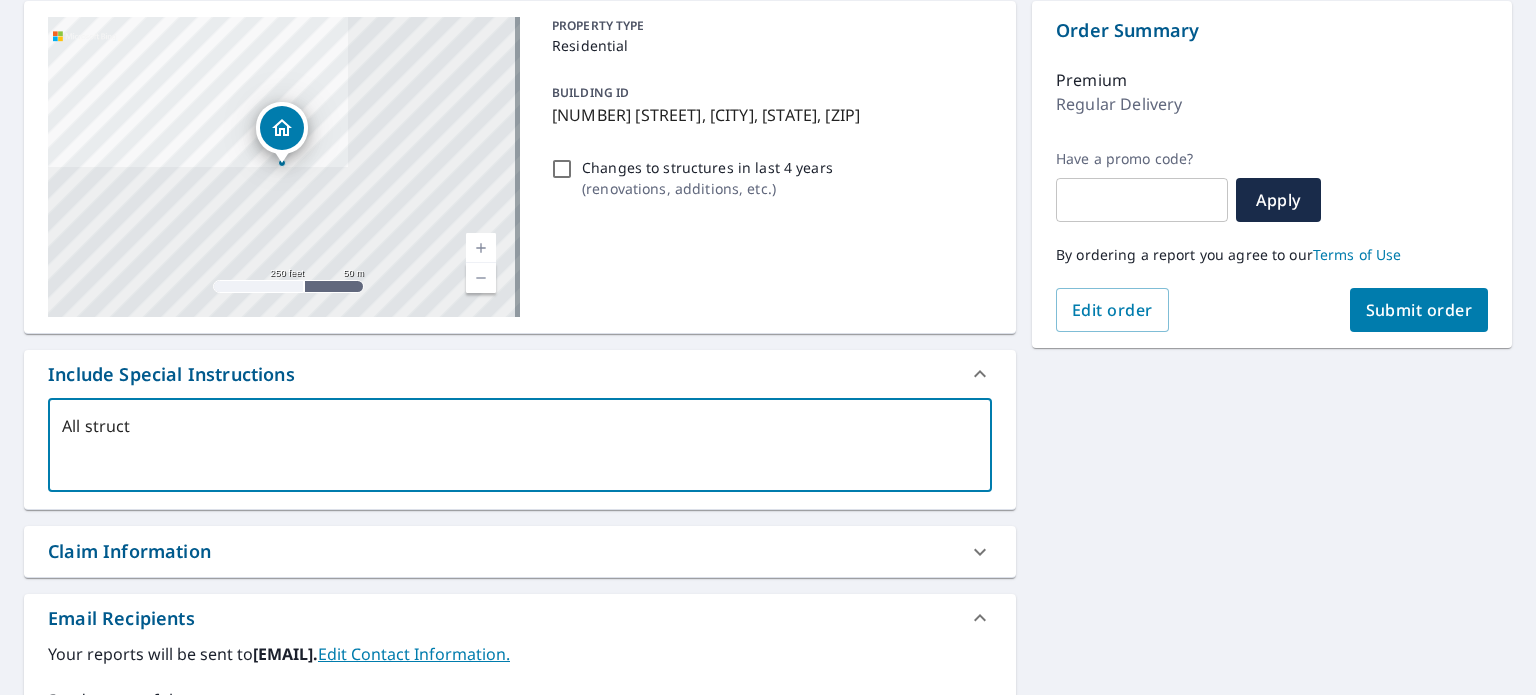 type on "All struc" 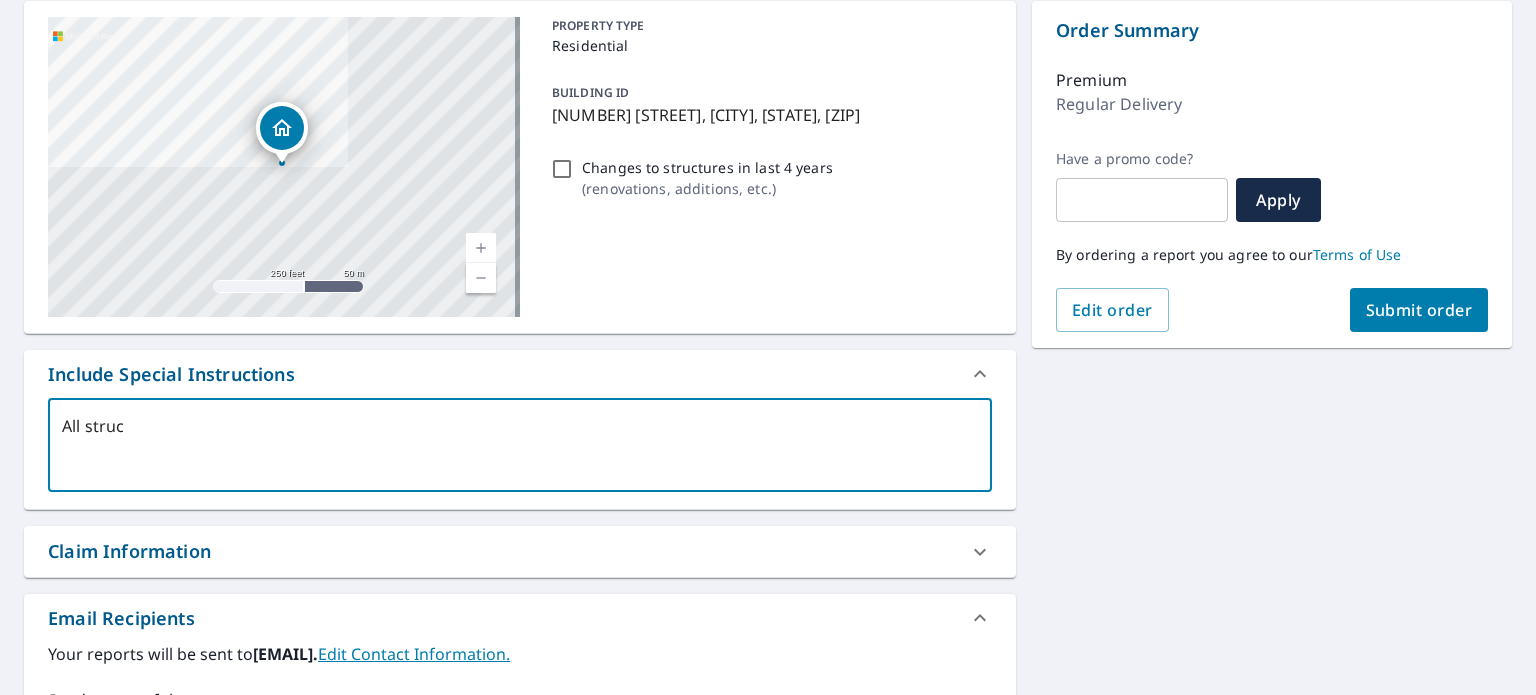 type on "All stru" 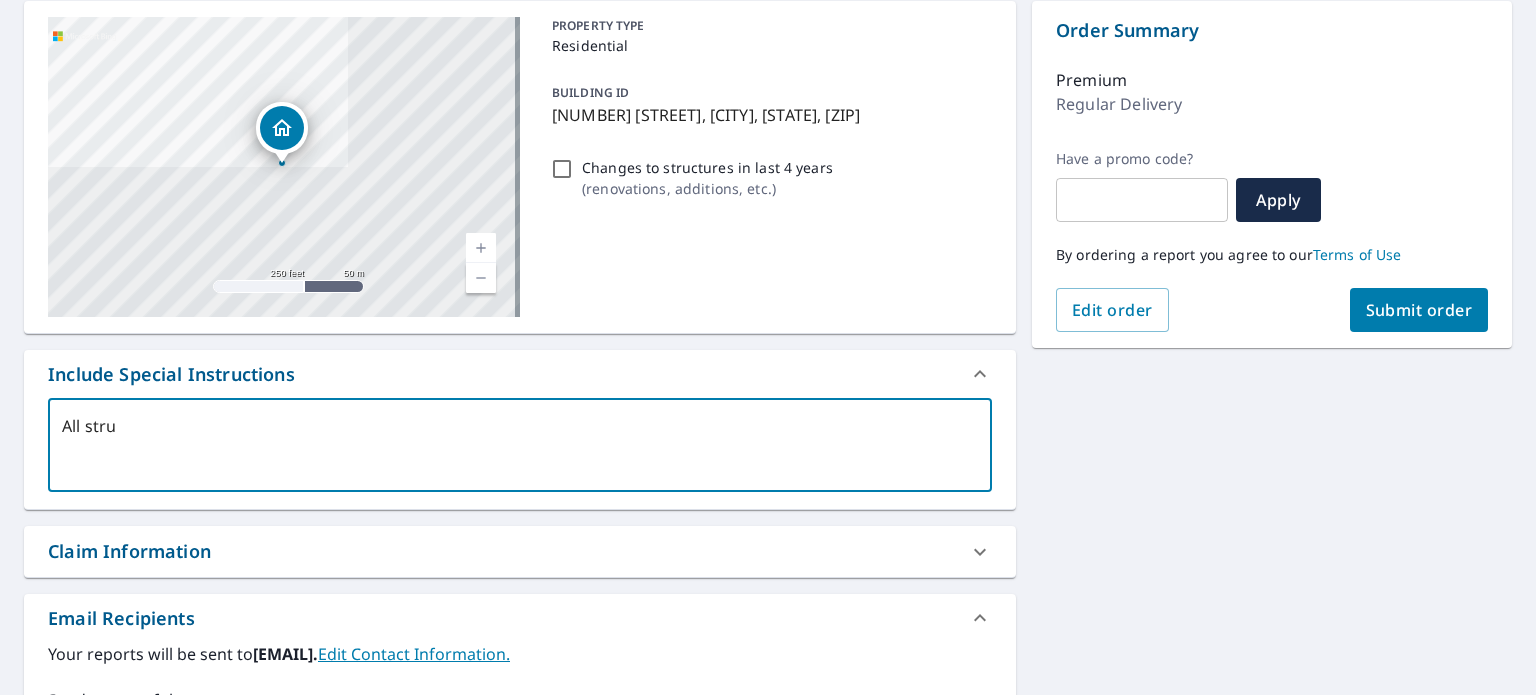 type on "All str" 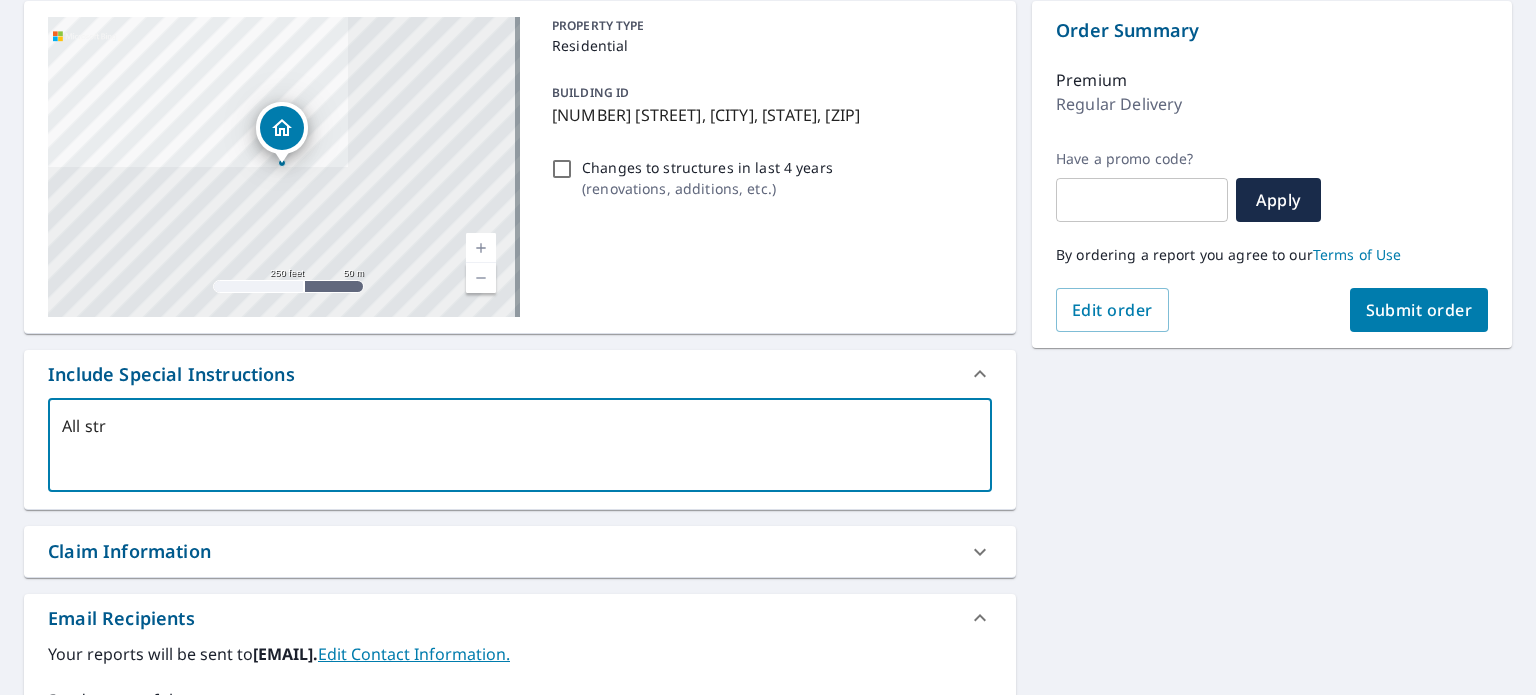 type on "All st" 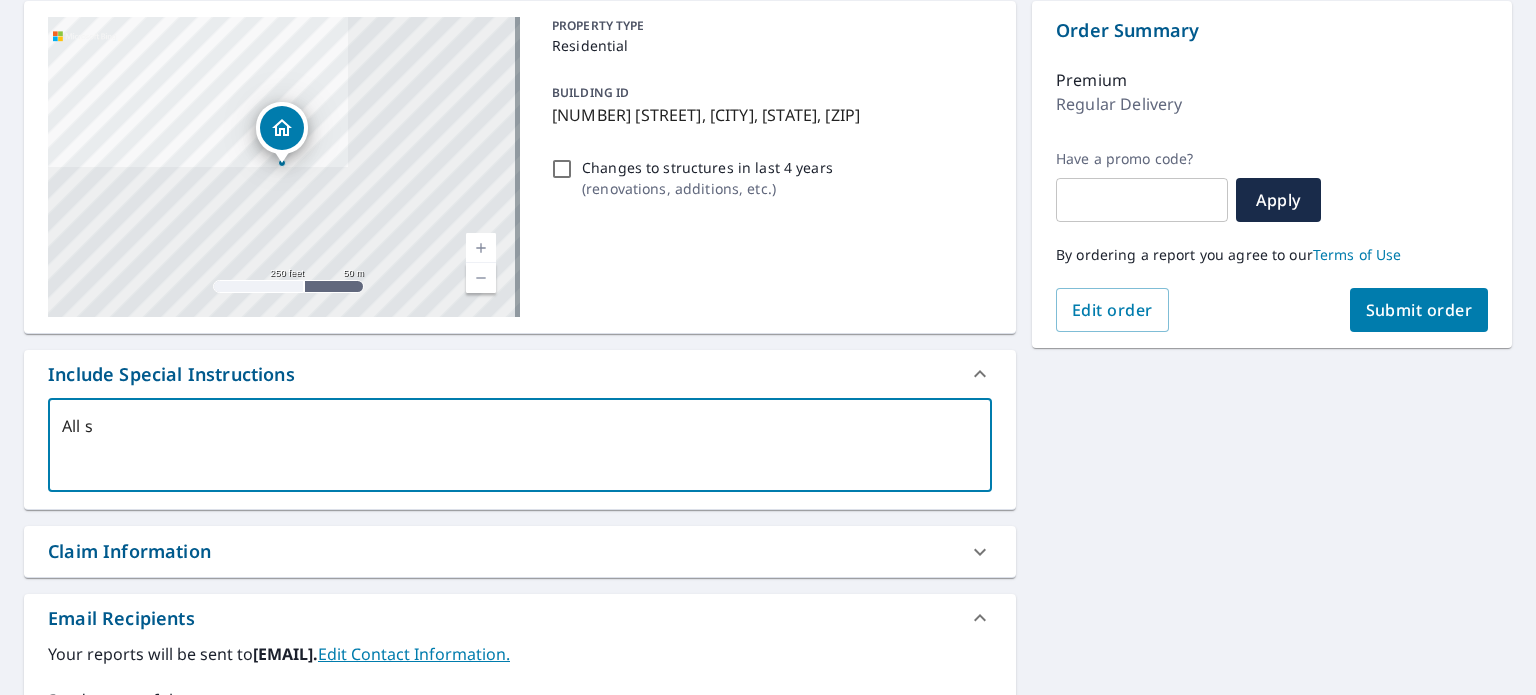 type on "All" 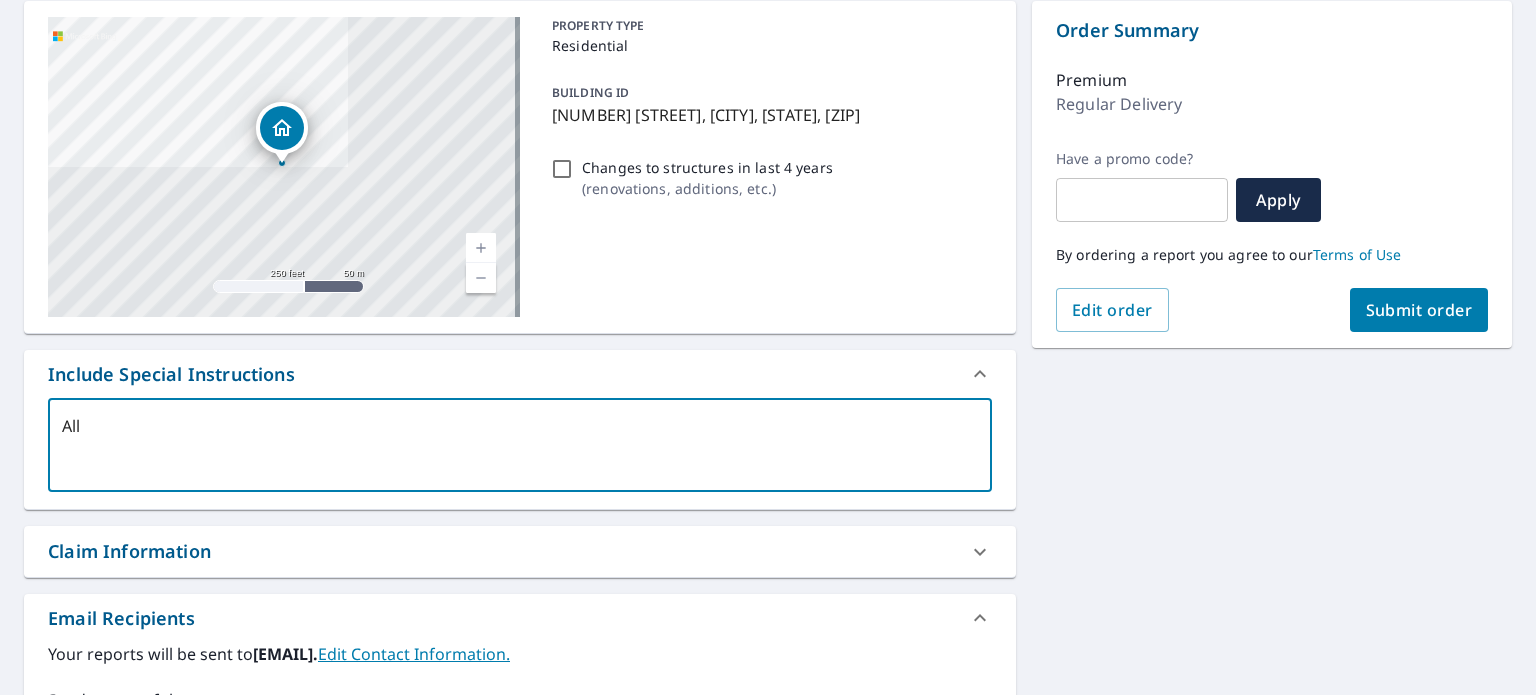 type on "x" 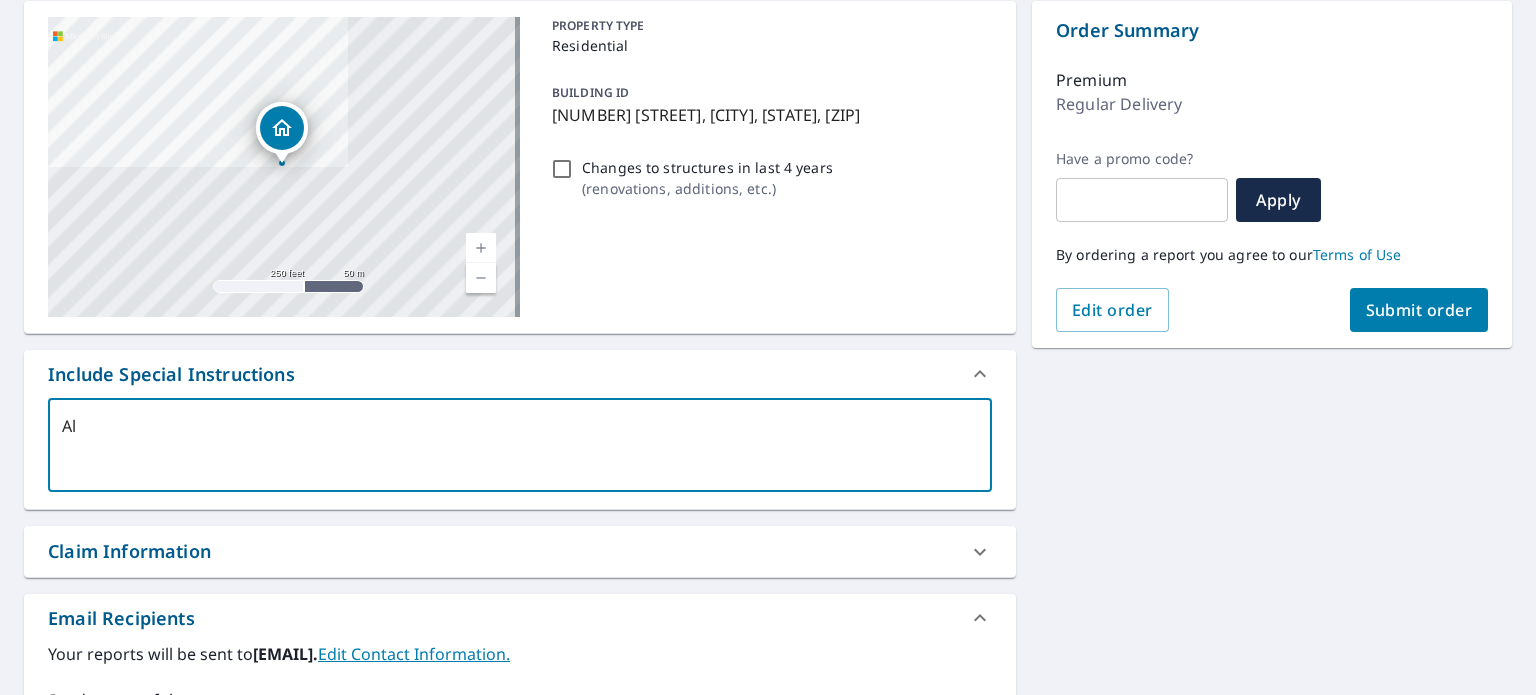 type on "A" 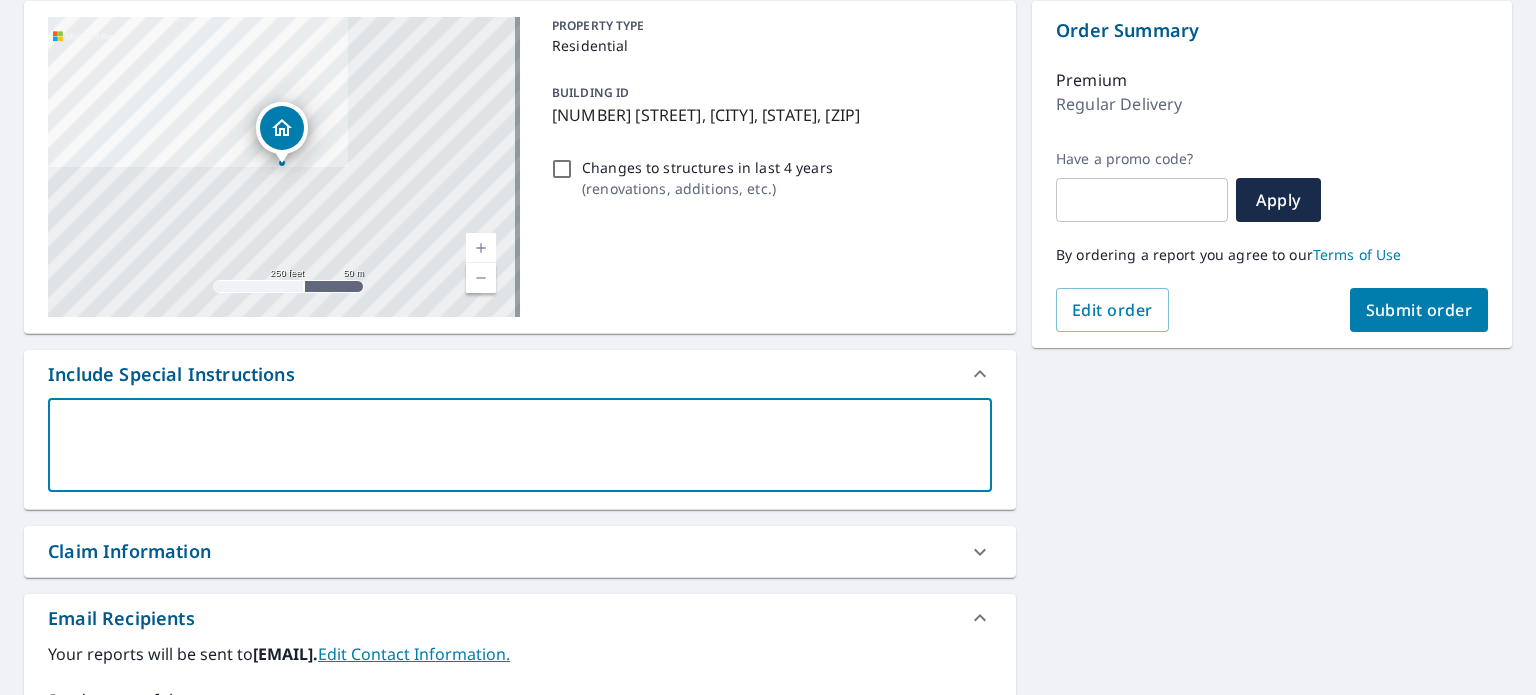 type on "R" 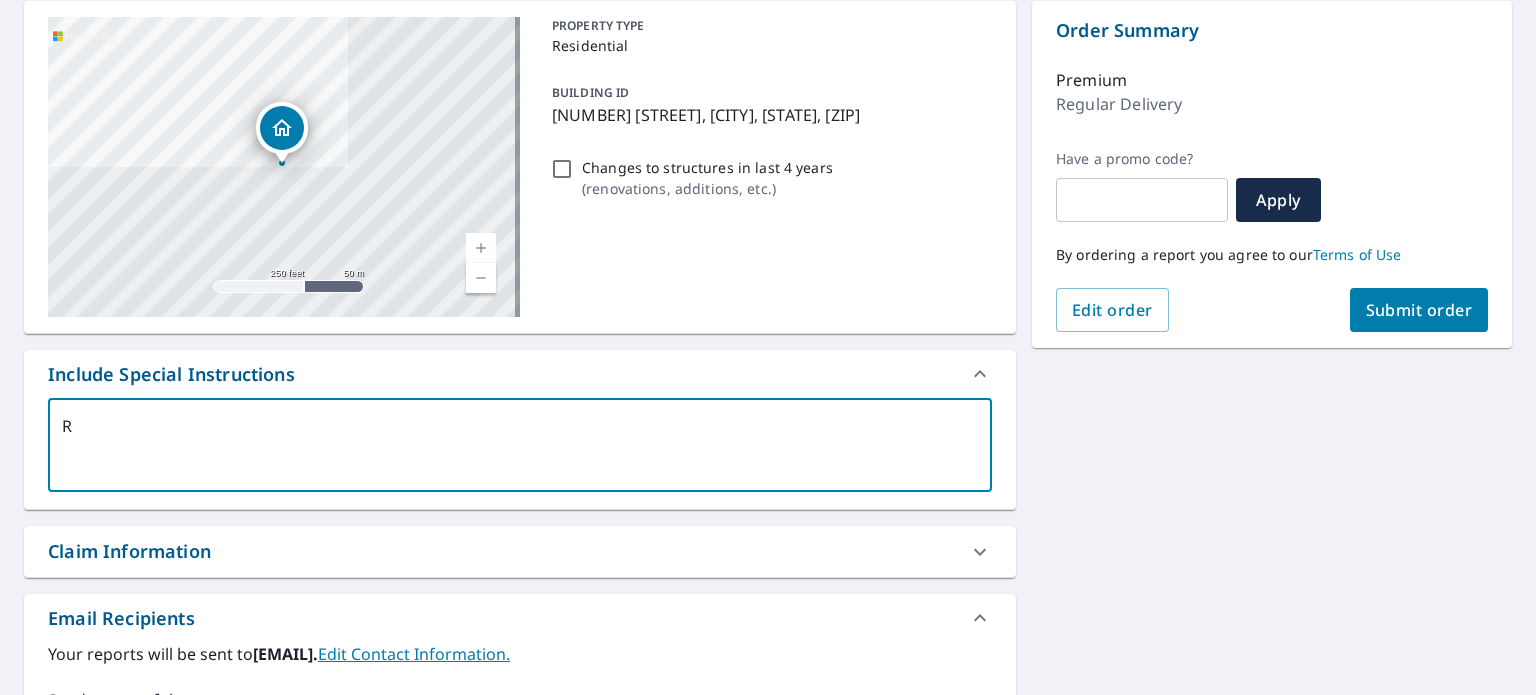 type on "Ro" 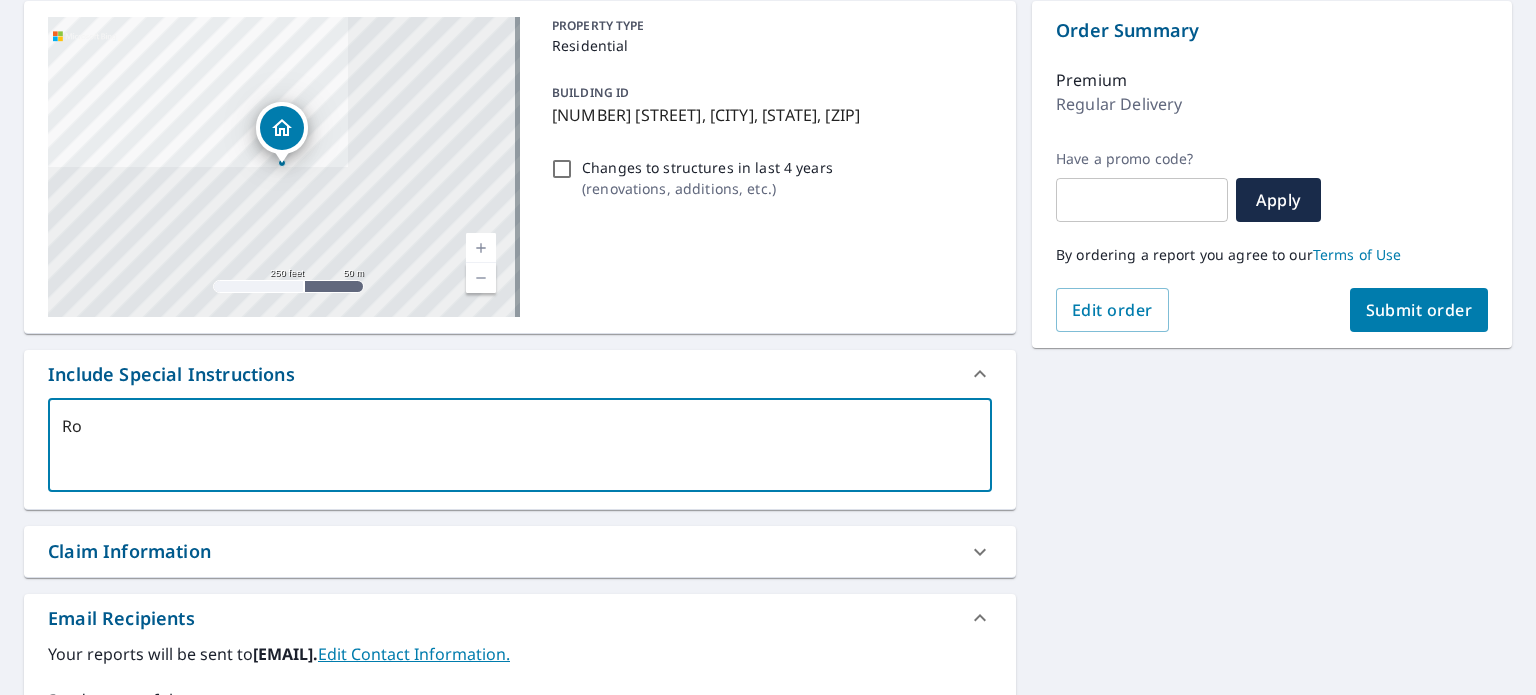 type on "Roo" 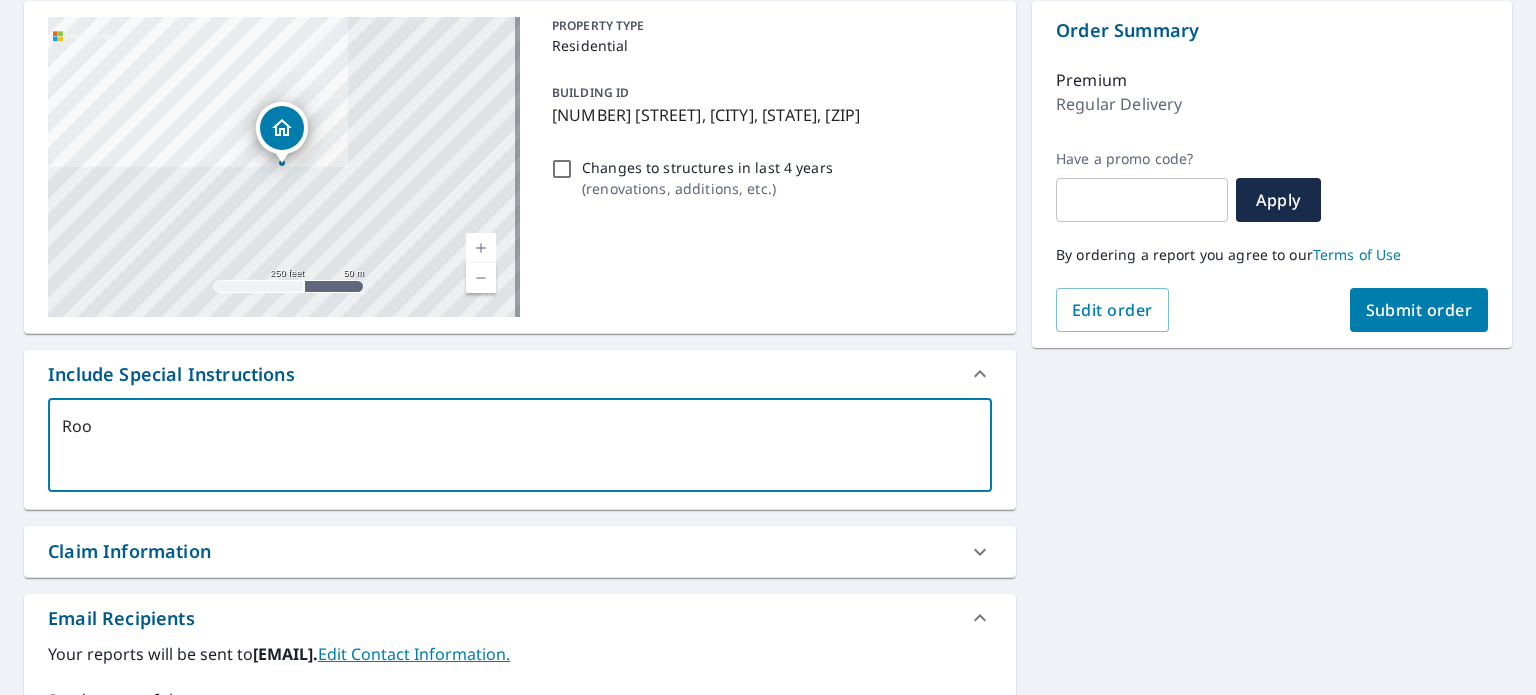 type on "Roof" 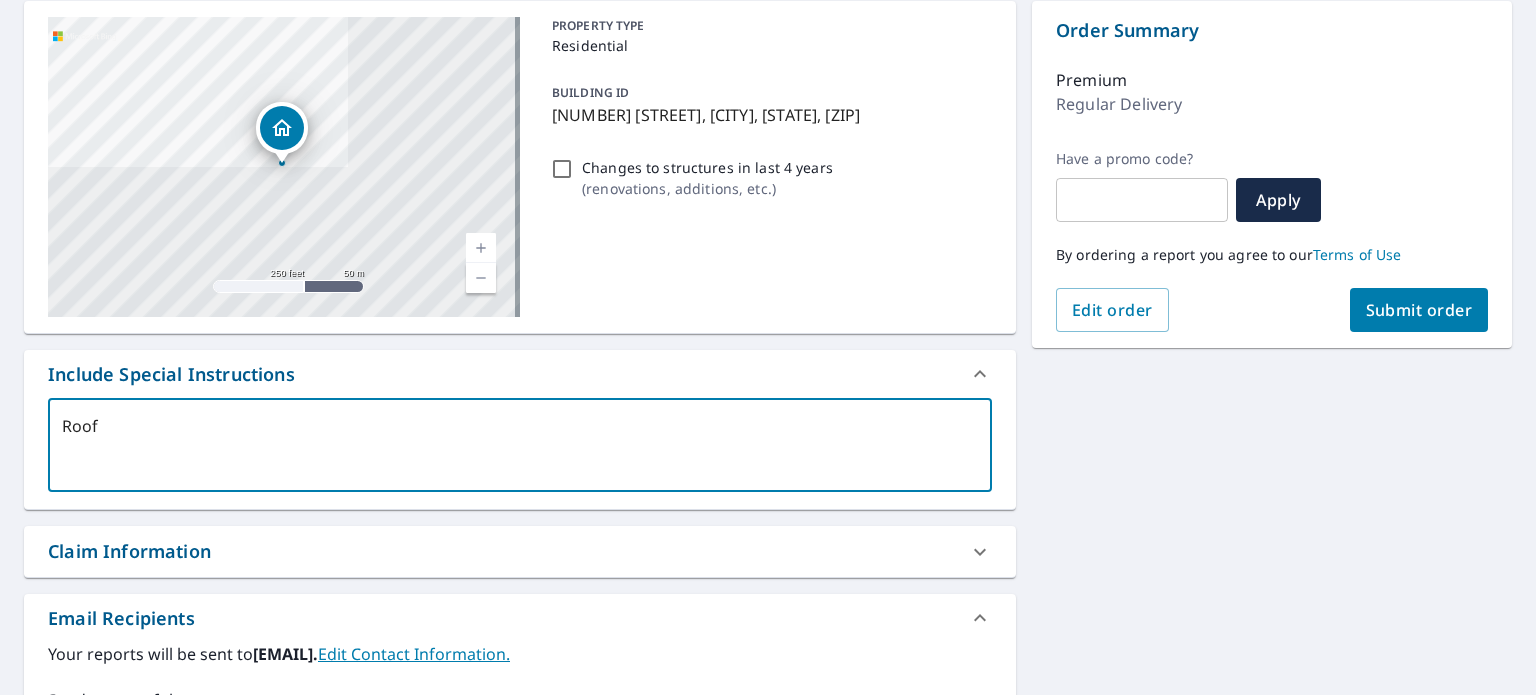 type on "Roofs" 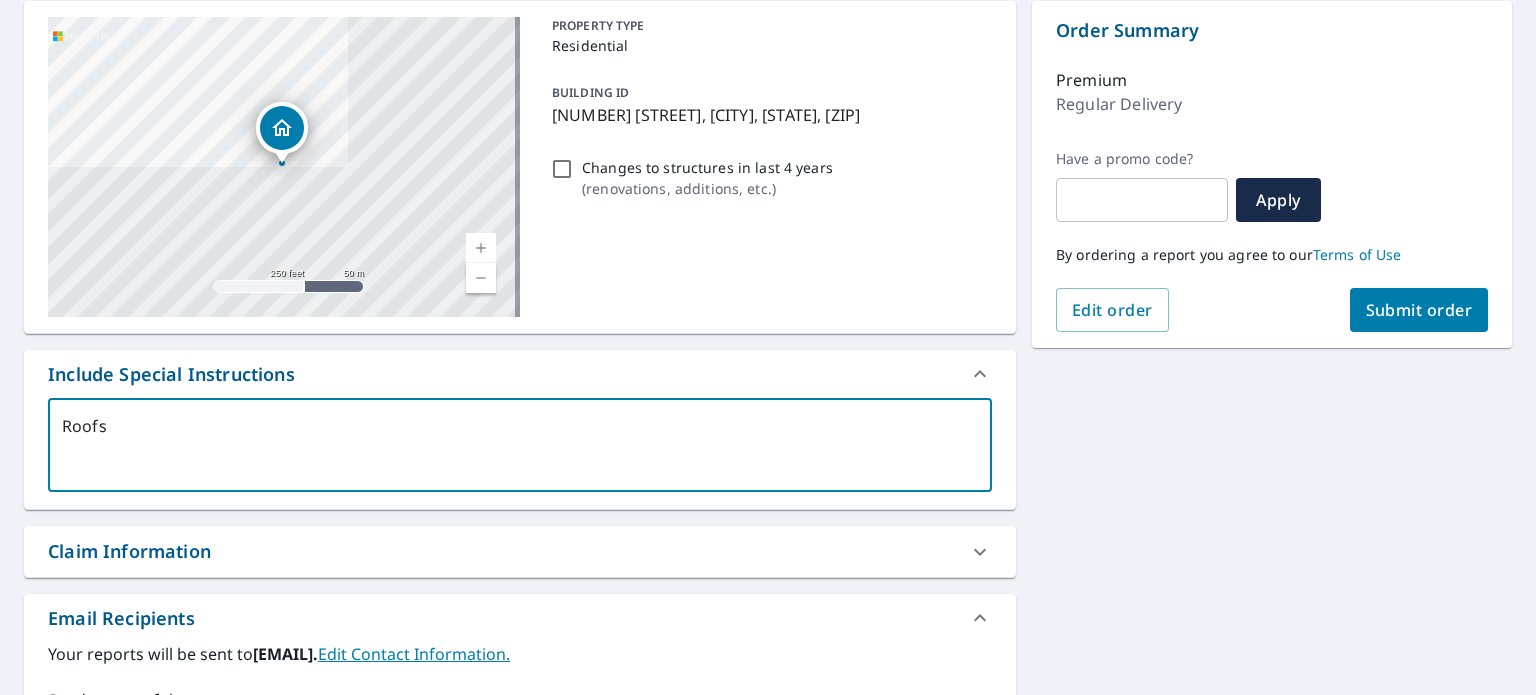 type on "Roofs" 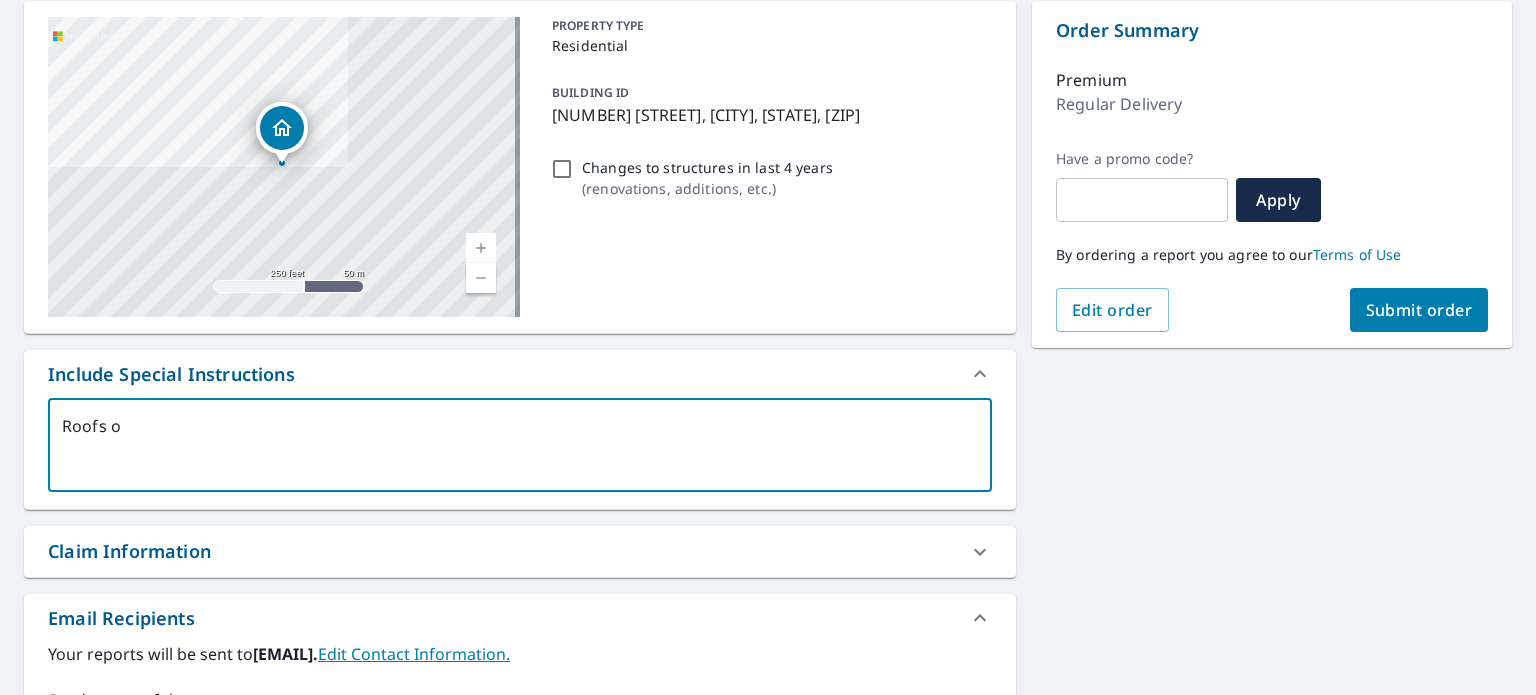 type on "Roofs on" 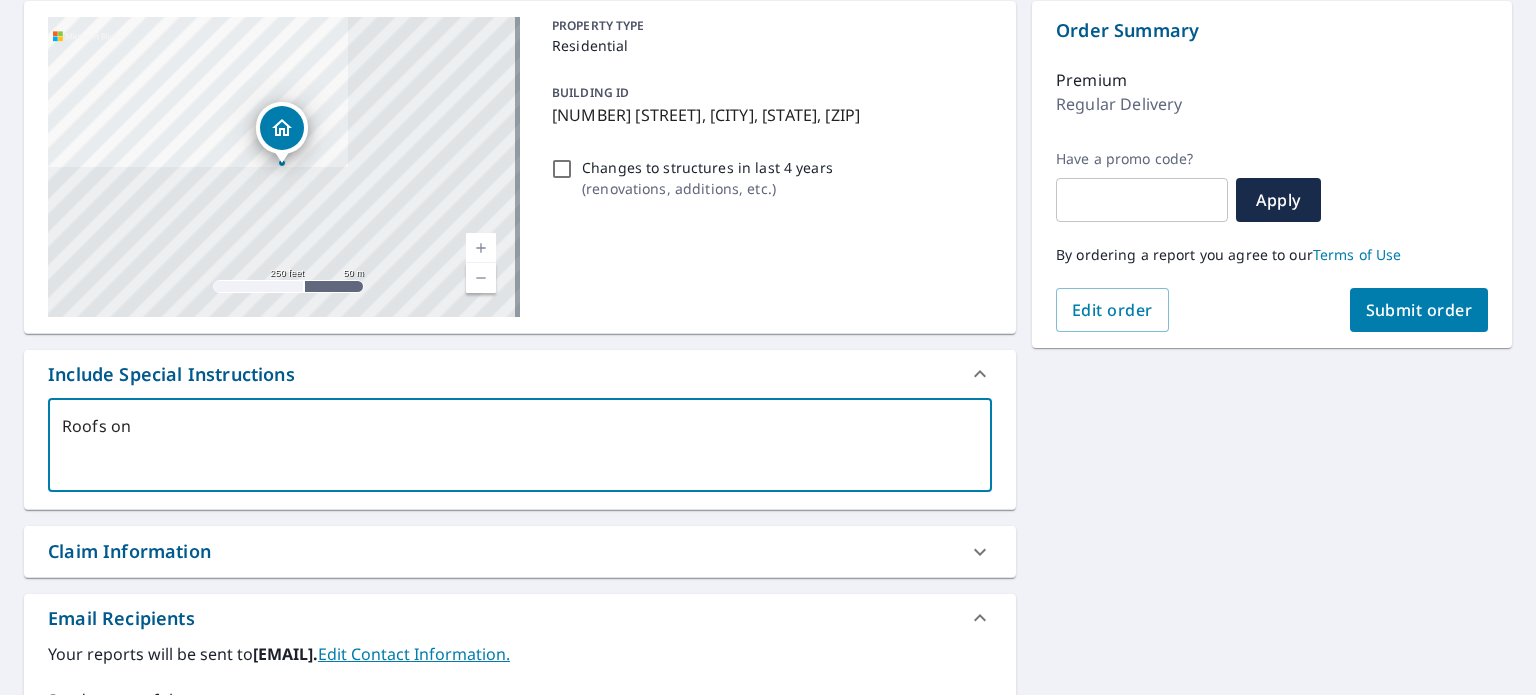 type on "Roofs on" 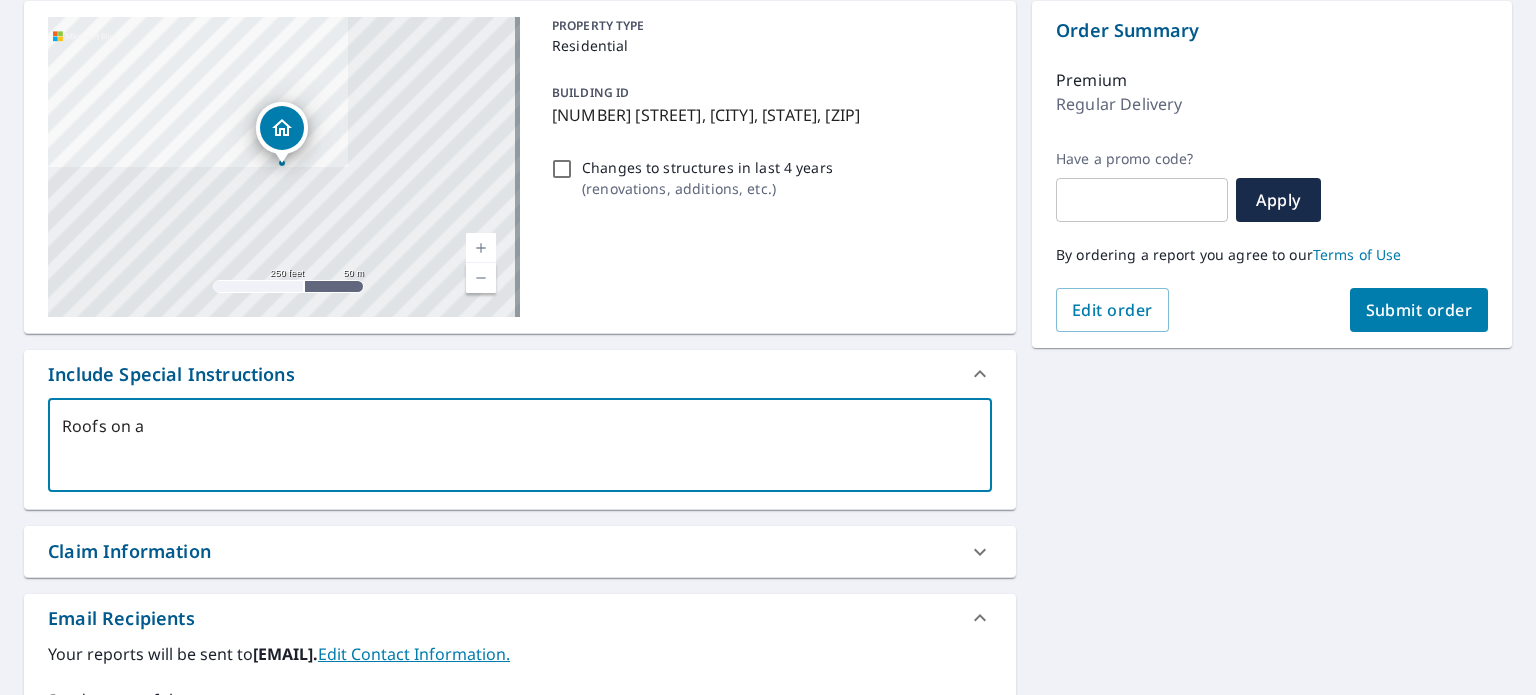 type on "Roofs on al" 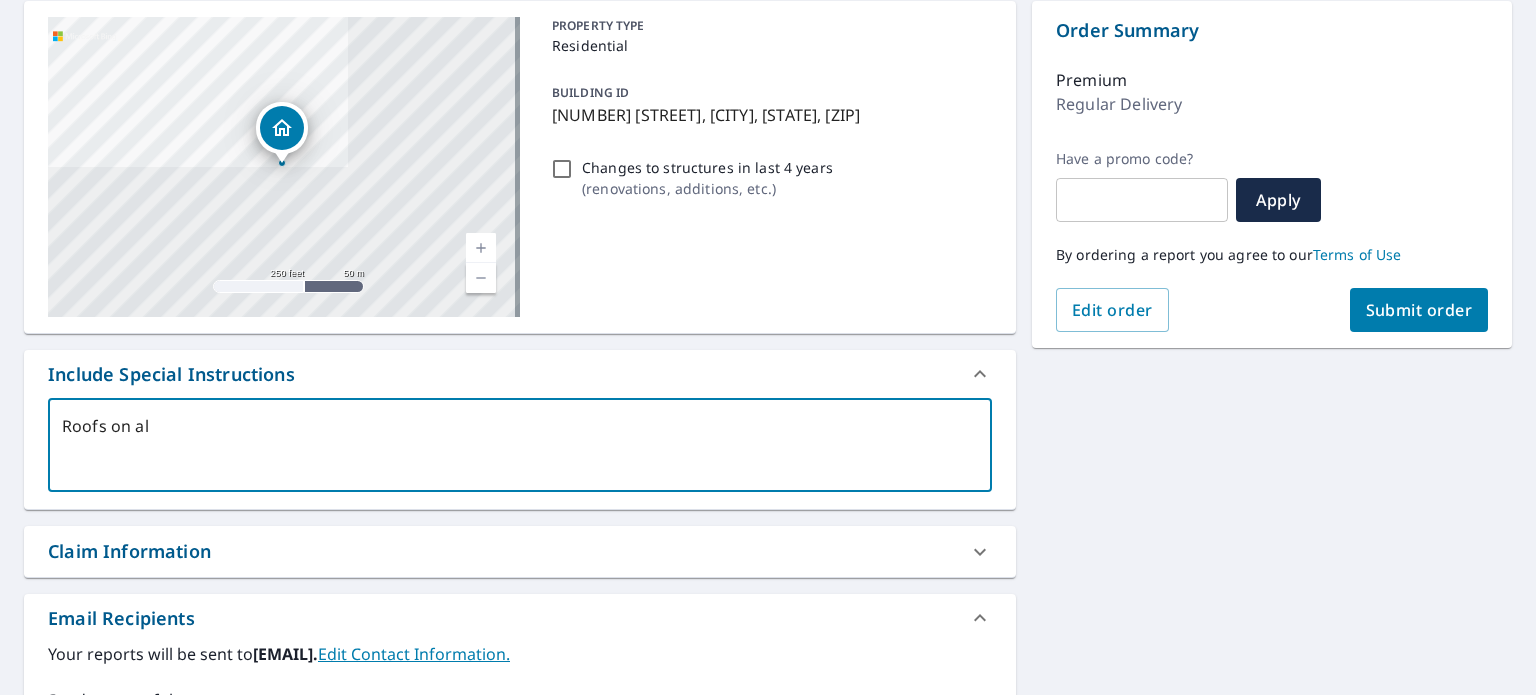 type on "Roofs on all" 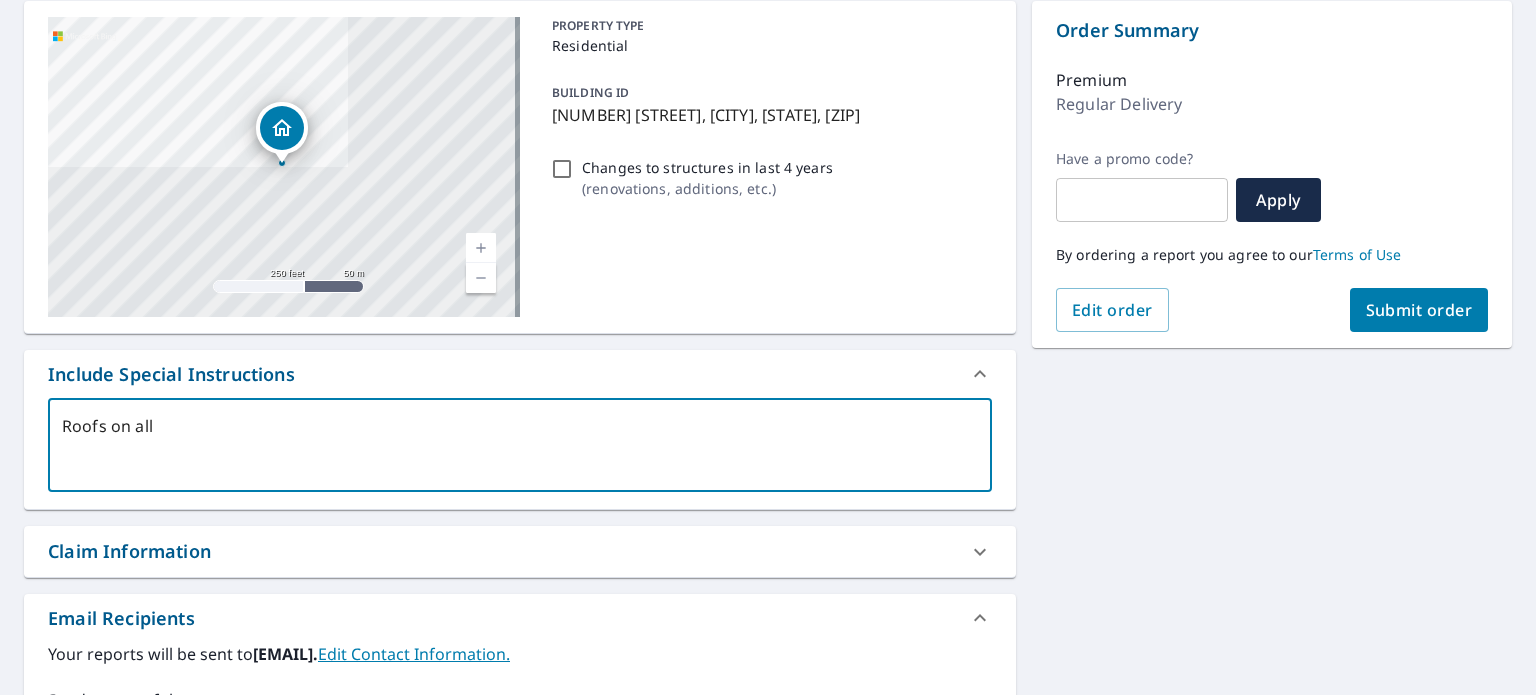 type on "Roofs on all" 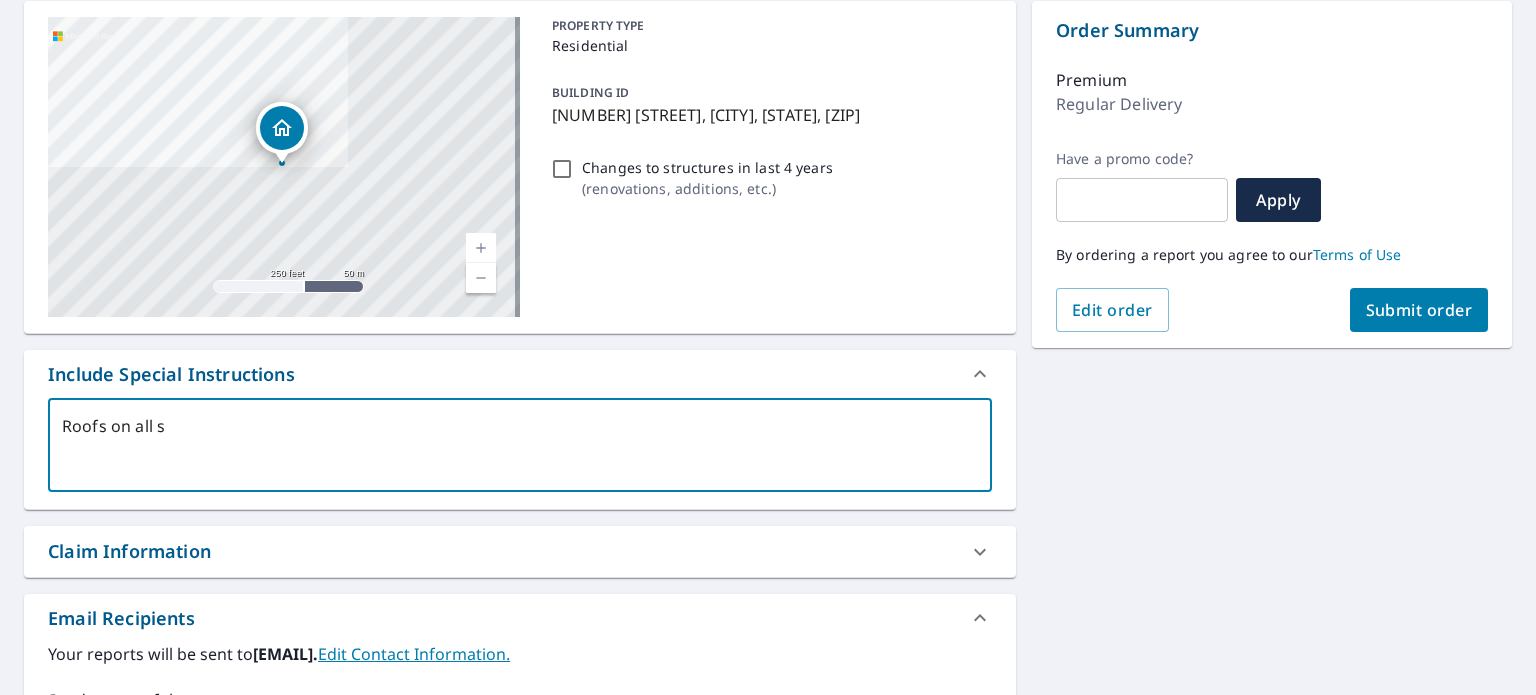 type on "Roofs on all st" 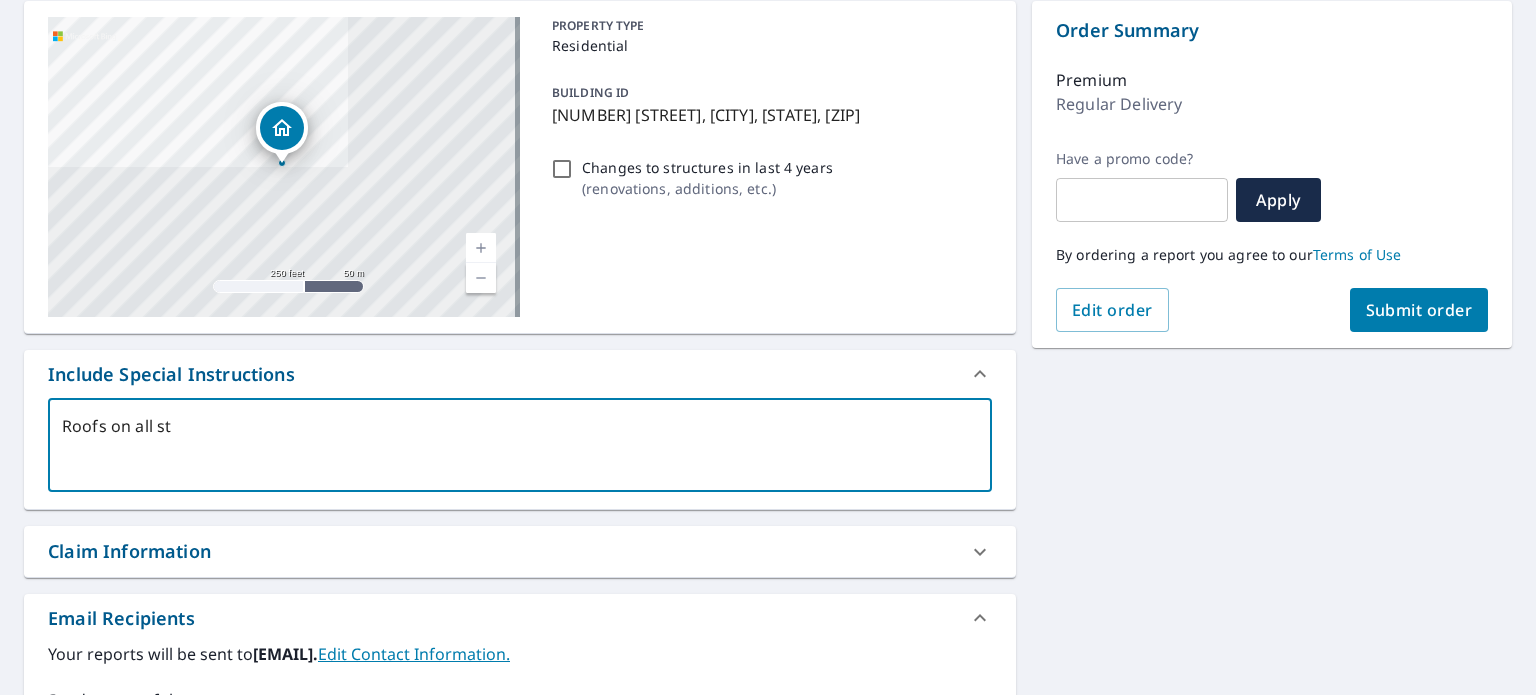 type on "Roofs on all str" 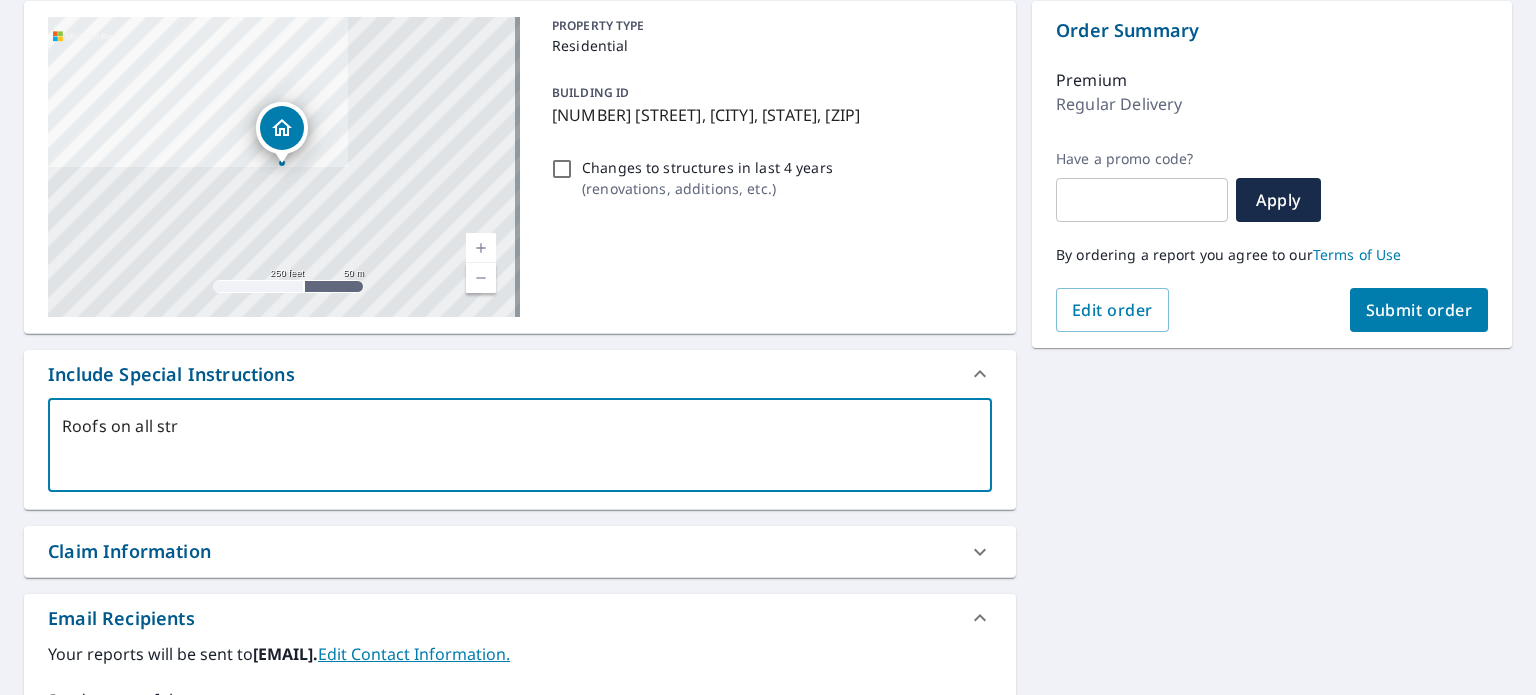 type on "Roofs on all stru" 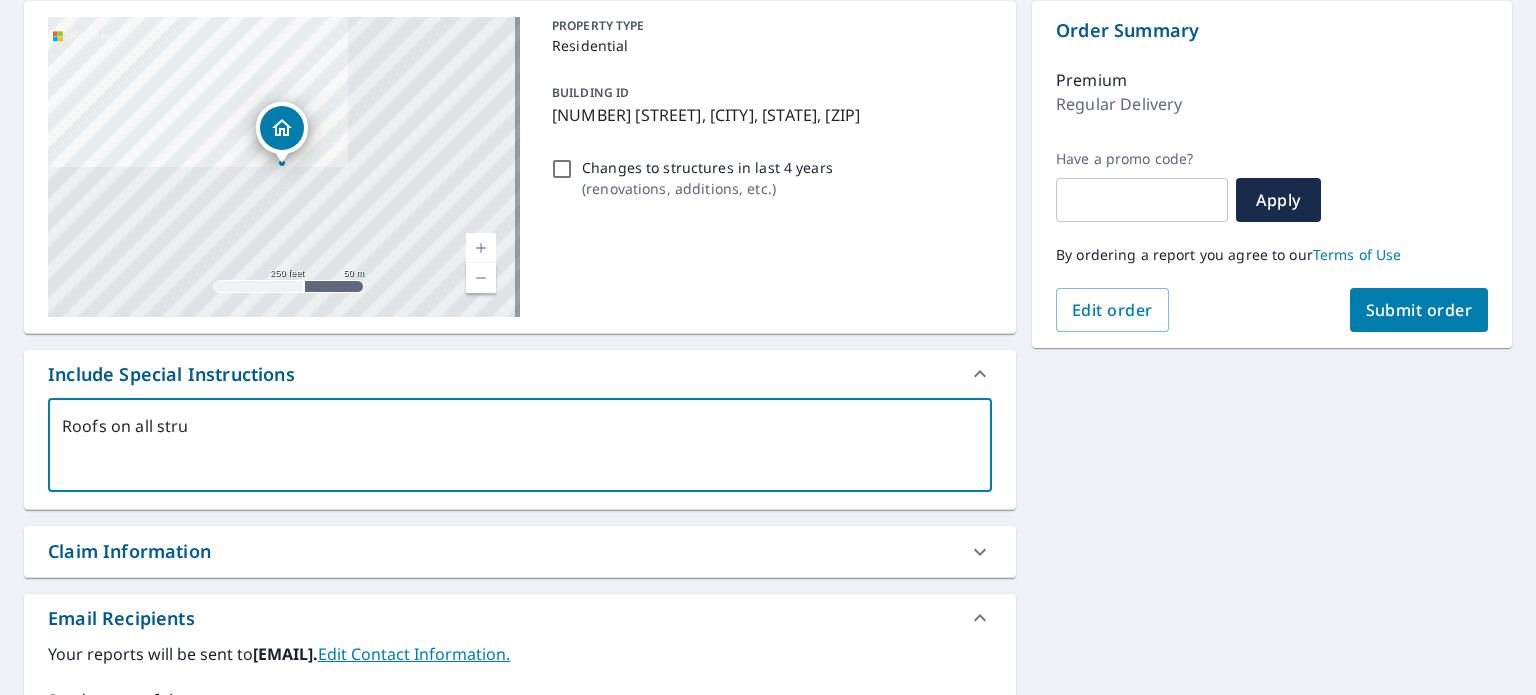 type on "Roofs on all struc" 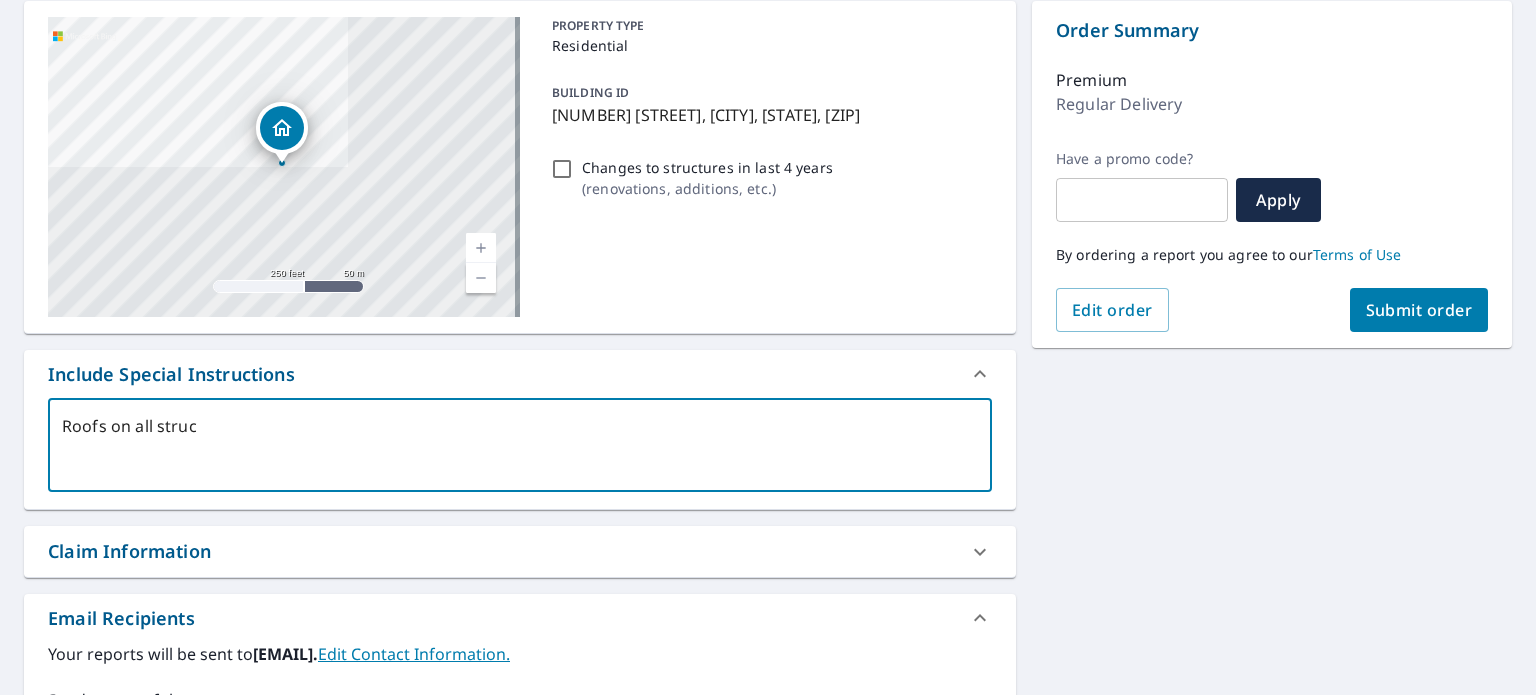 type on "Roofs on all struct" 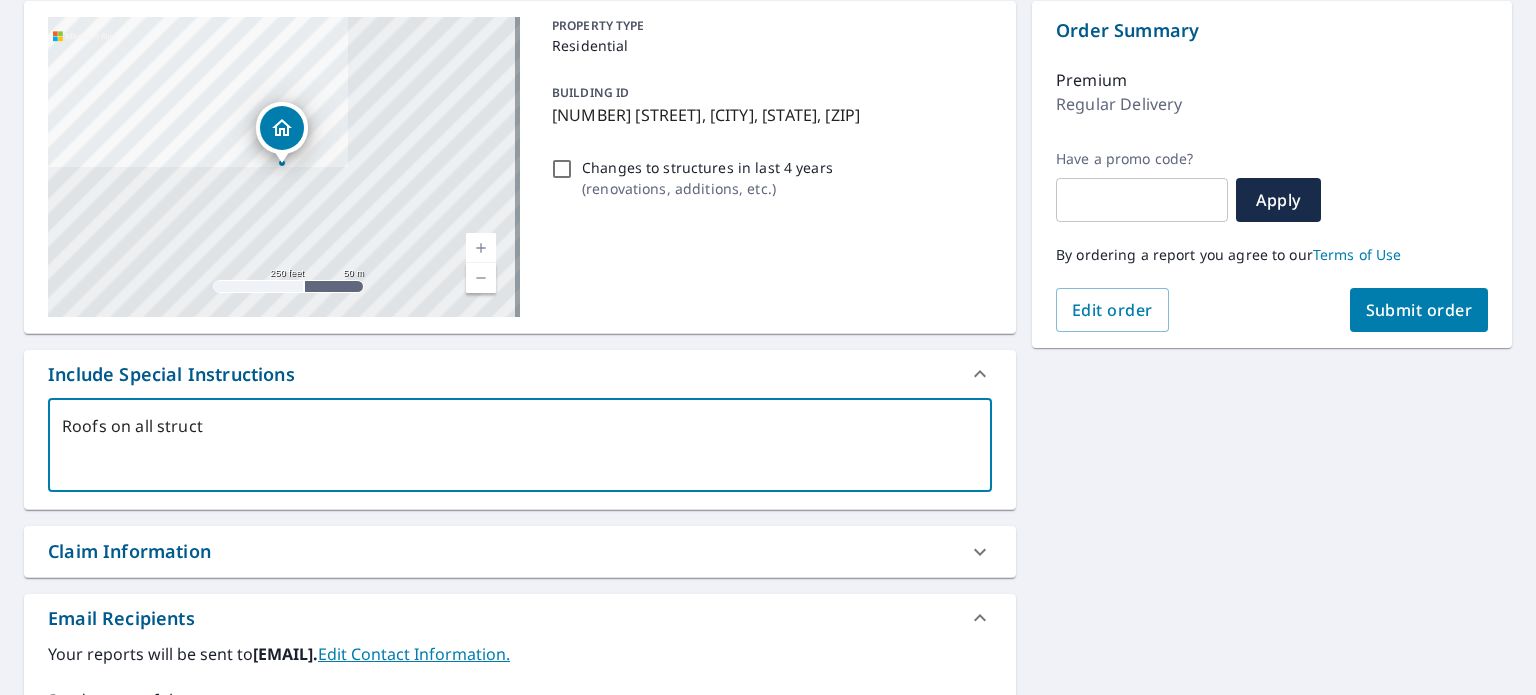 type on "Roofs on all structu" 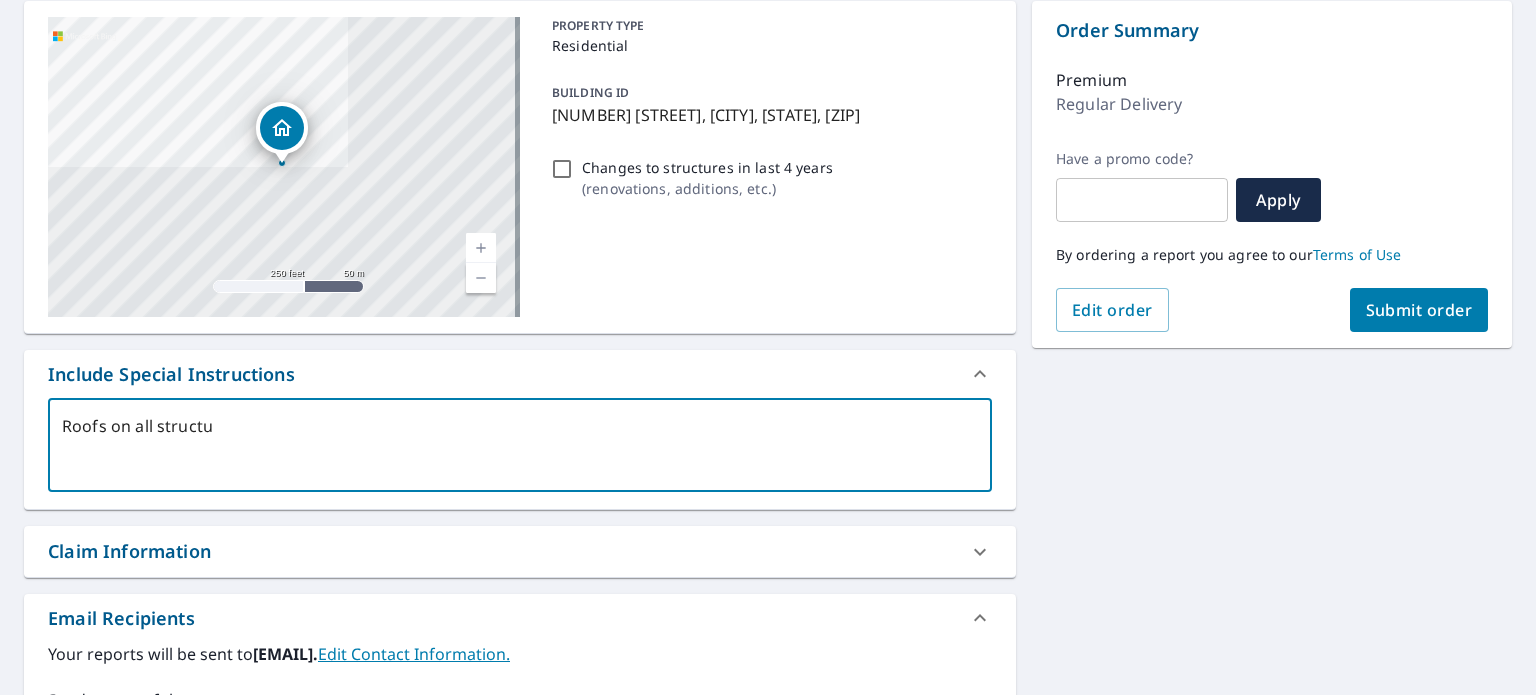 type on "Roofs on all structur" 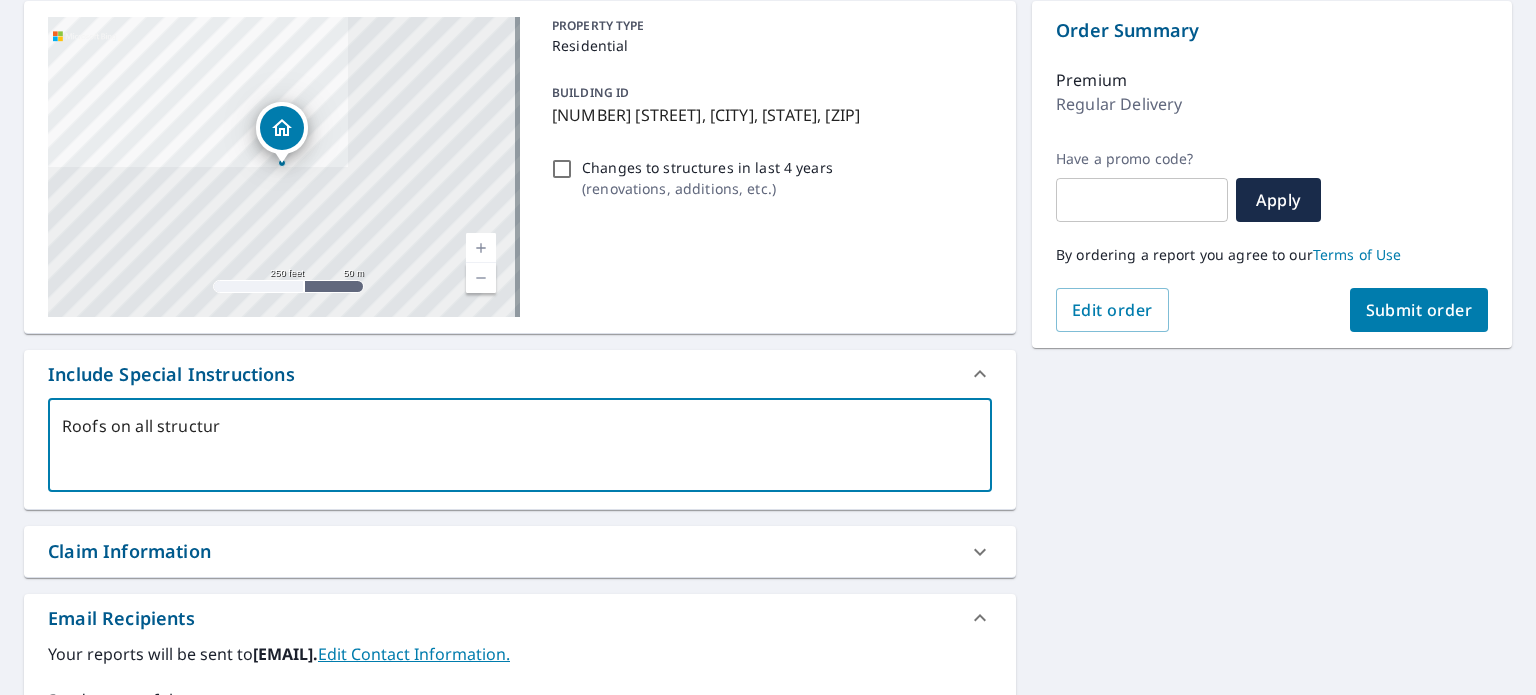 type on "Roofs on all structure" 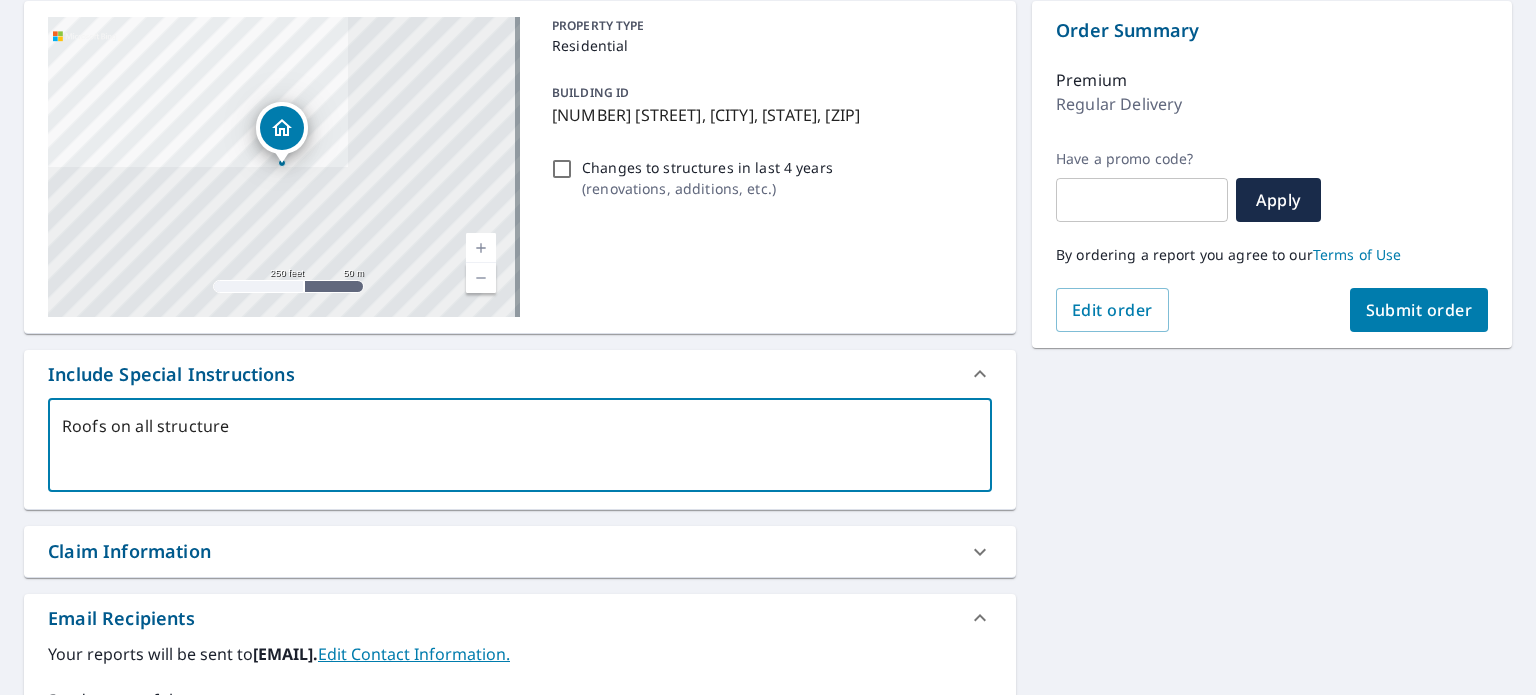 type on "Roofs on all structures" 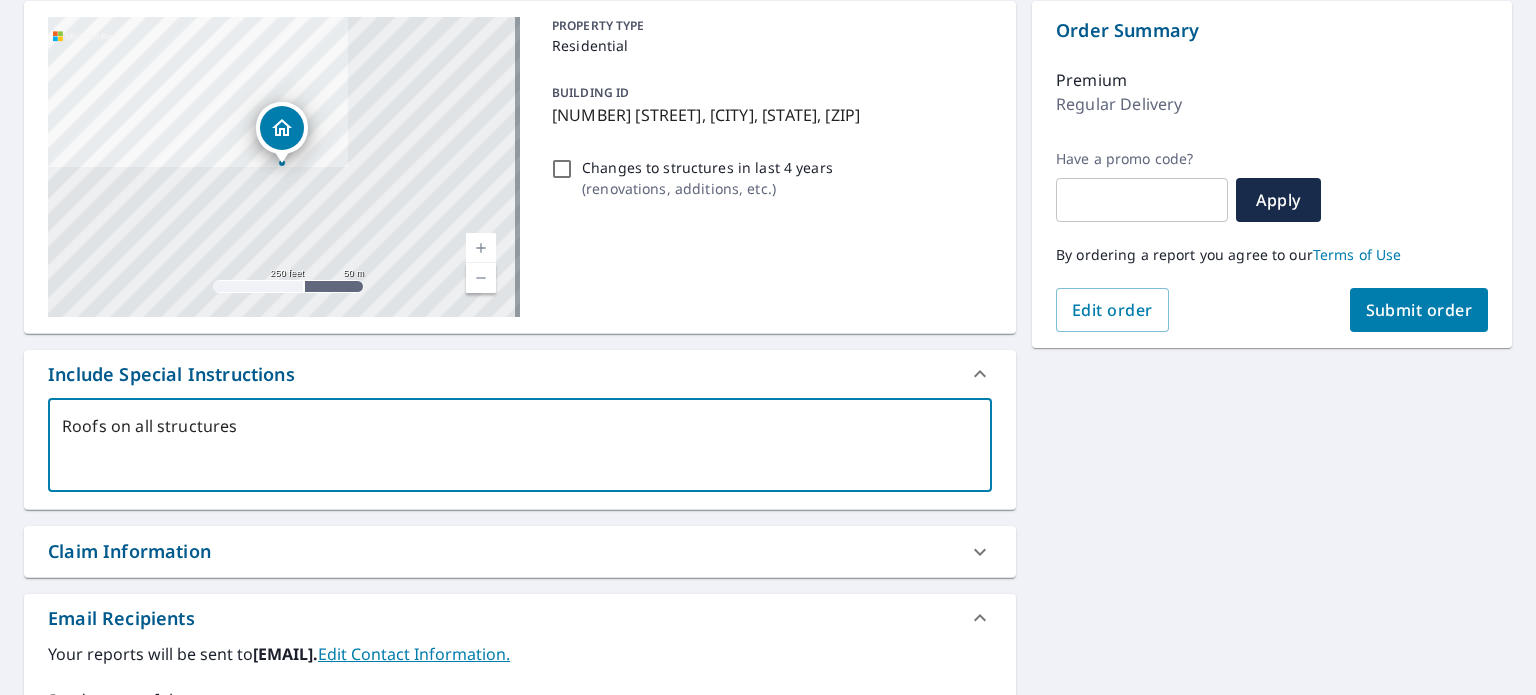 scroll, scrollTop: 400, scrollLeft: 0, axis: vertical 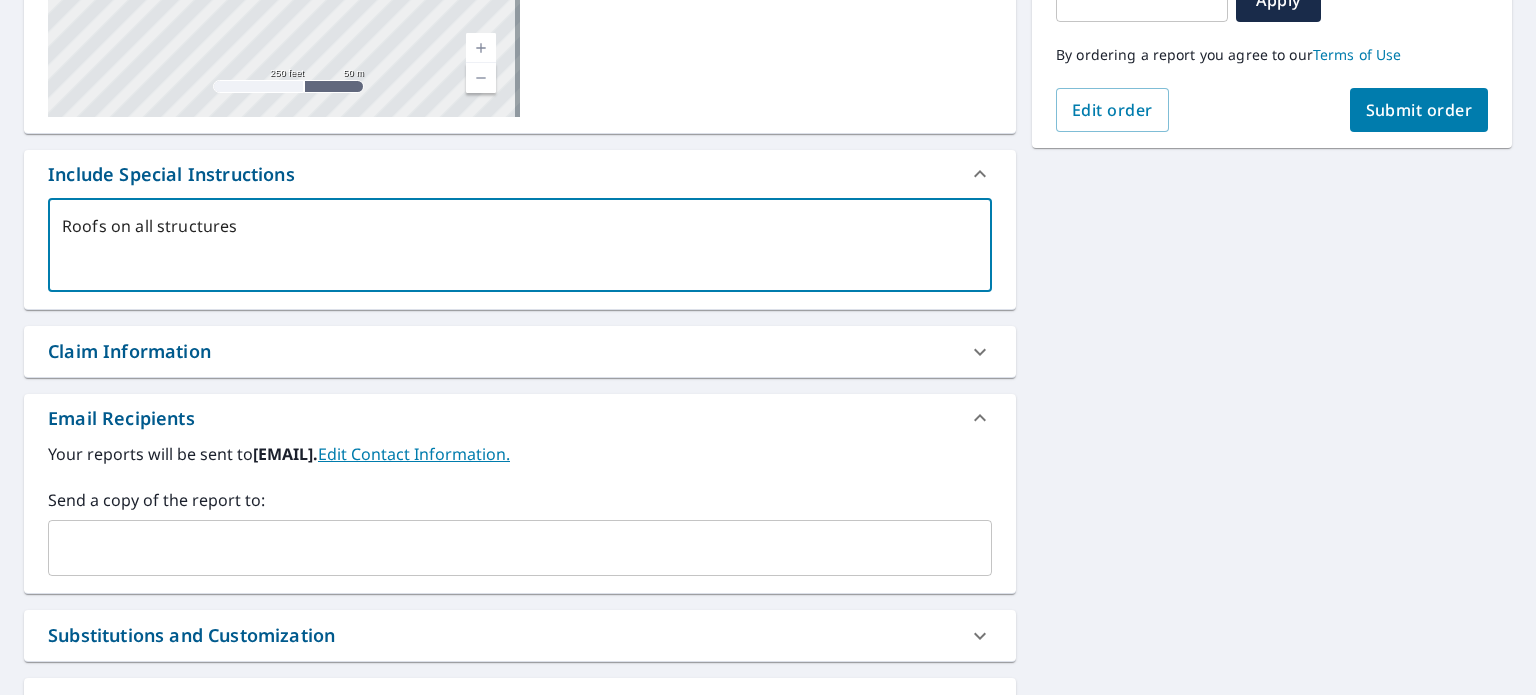 type on "Roofs on all structures" 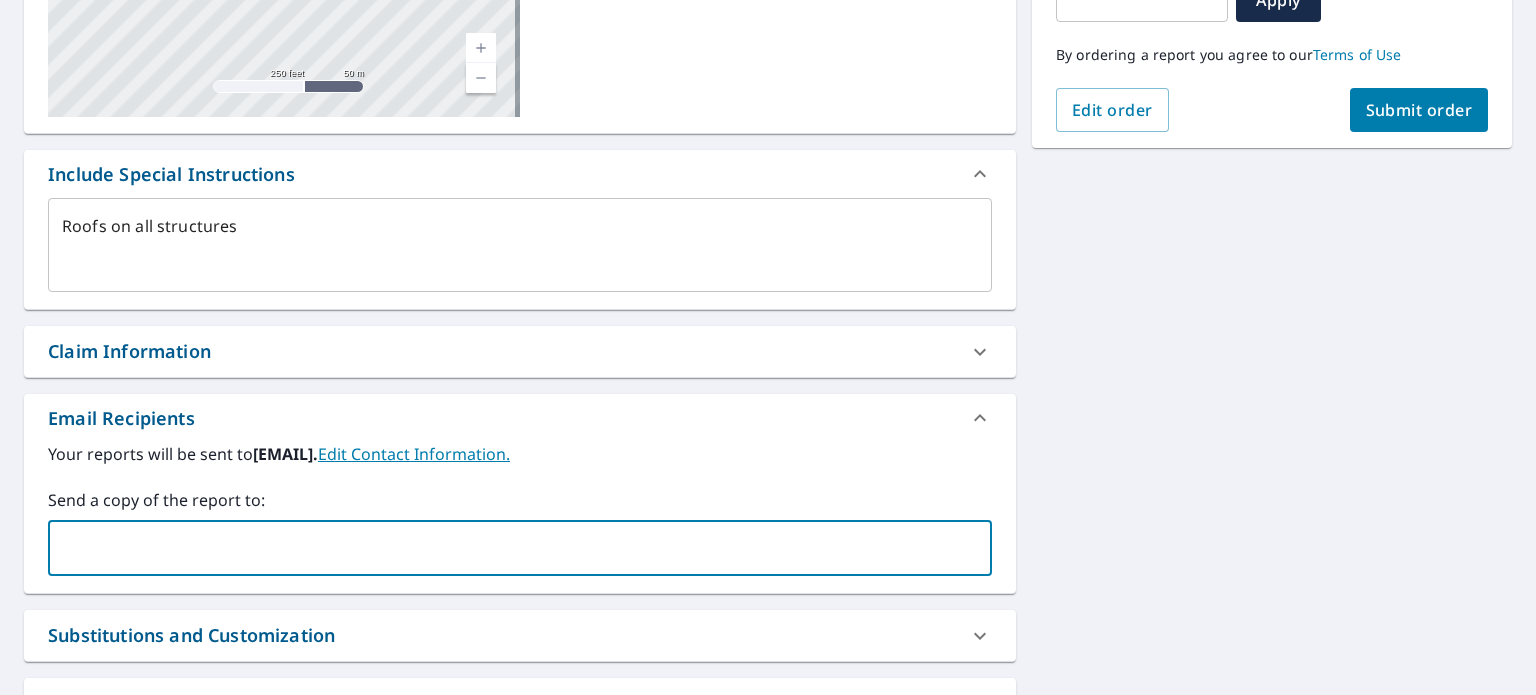 click at bounding box center [505, 548] 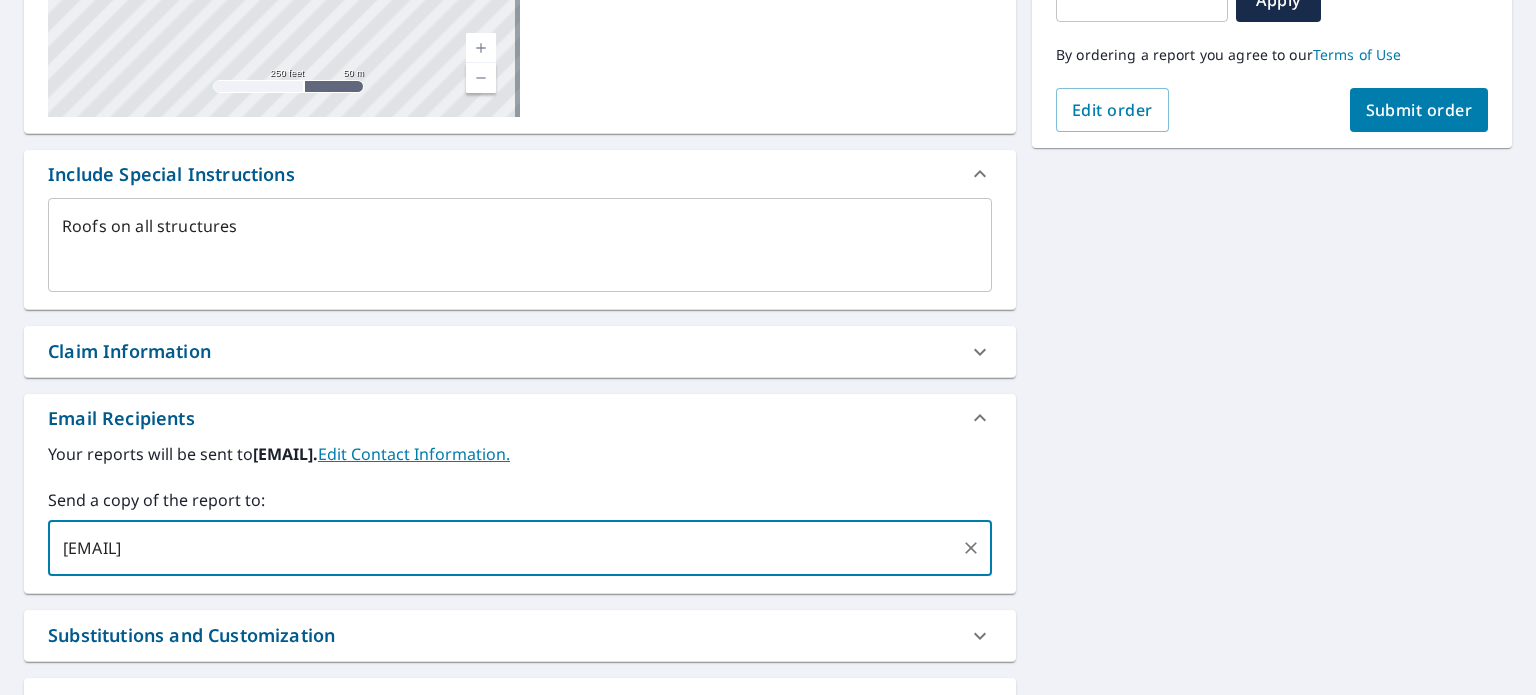 type on "[EMAIL]" 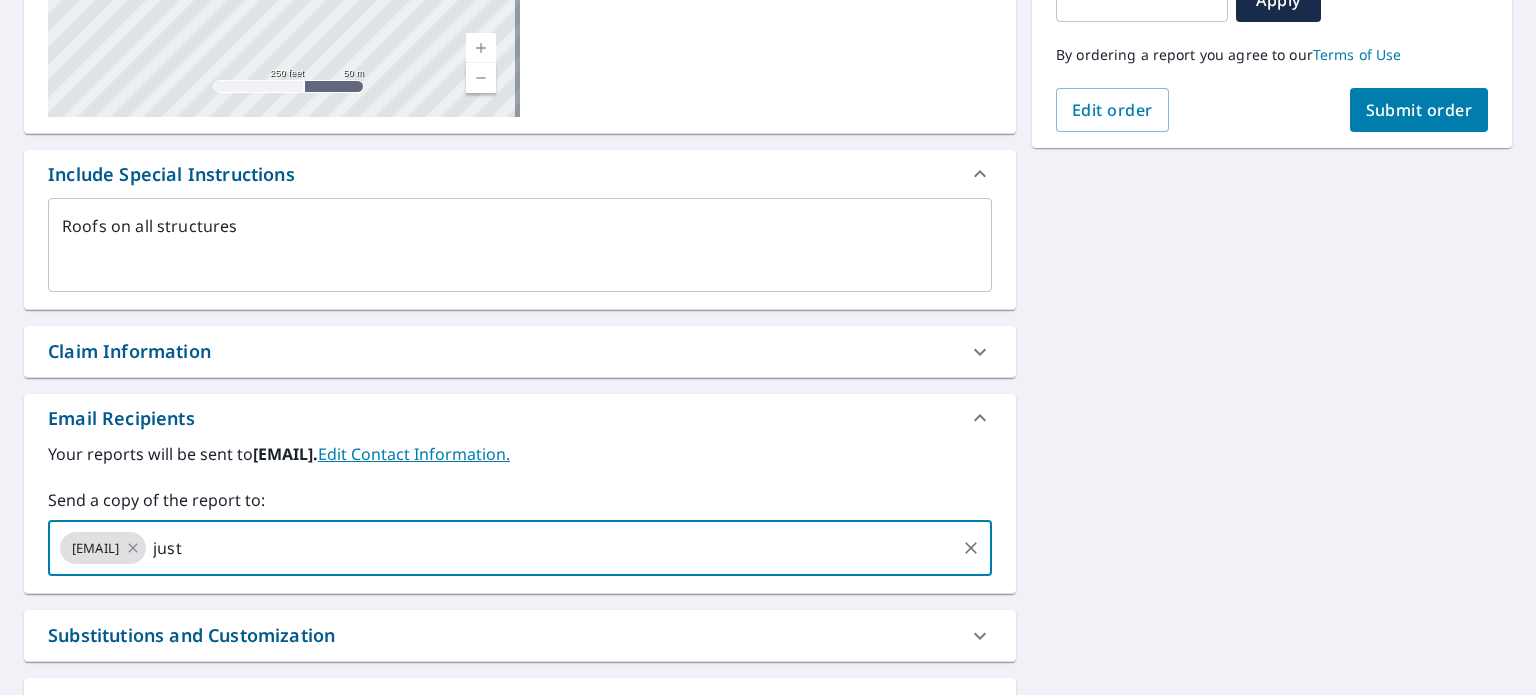 type on "[EMAIL]" 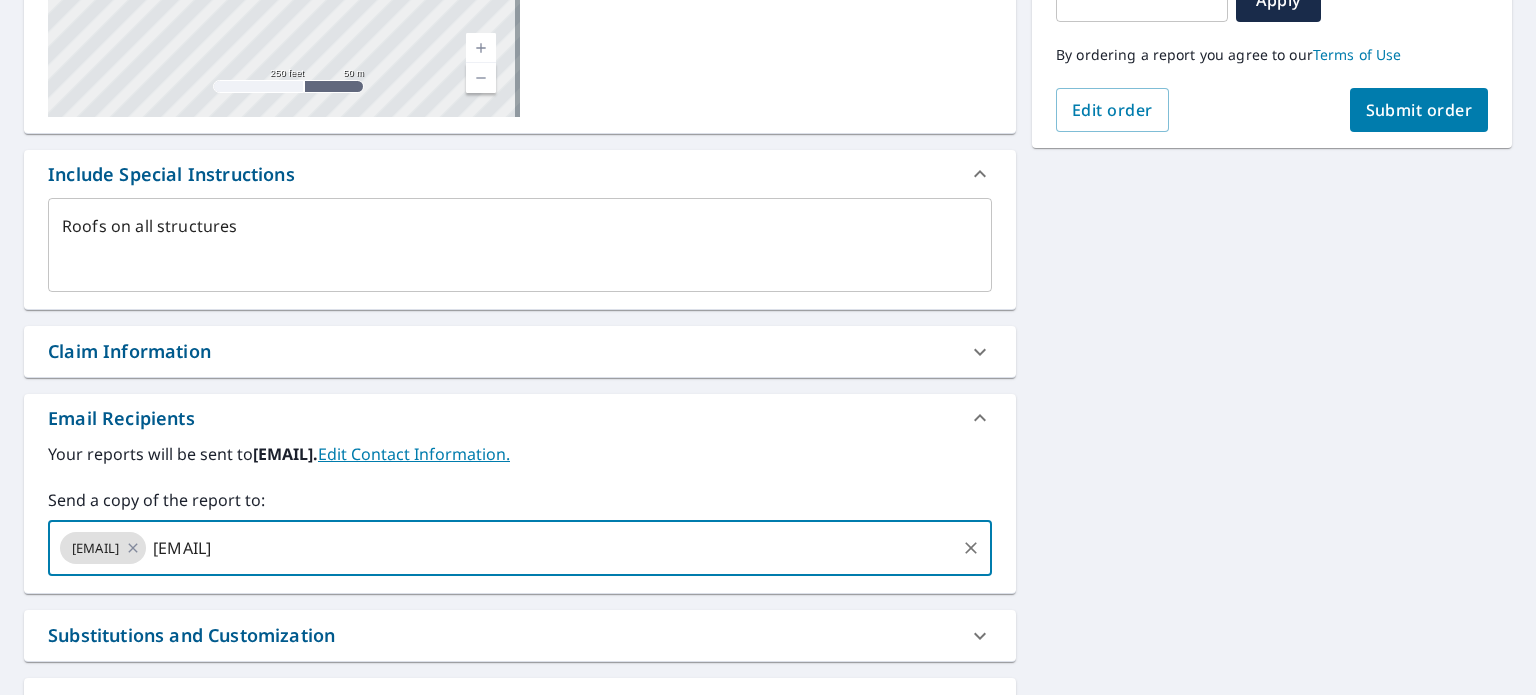 click on "[EMAIL]" at bounding box center [551, 548] 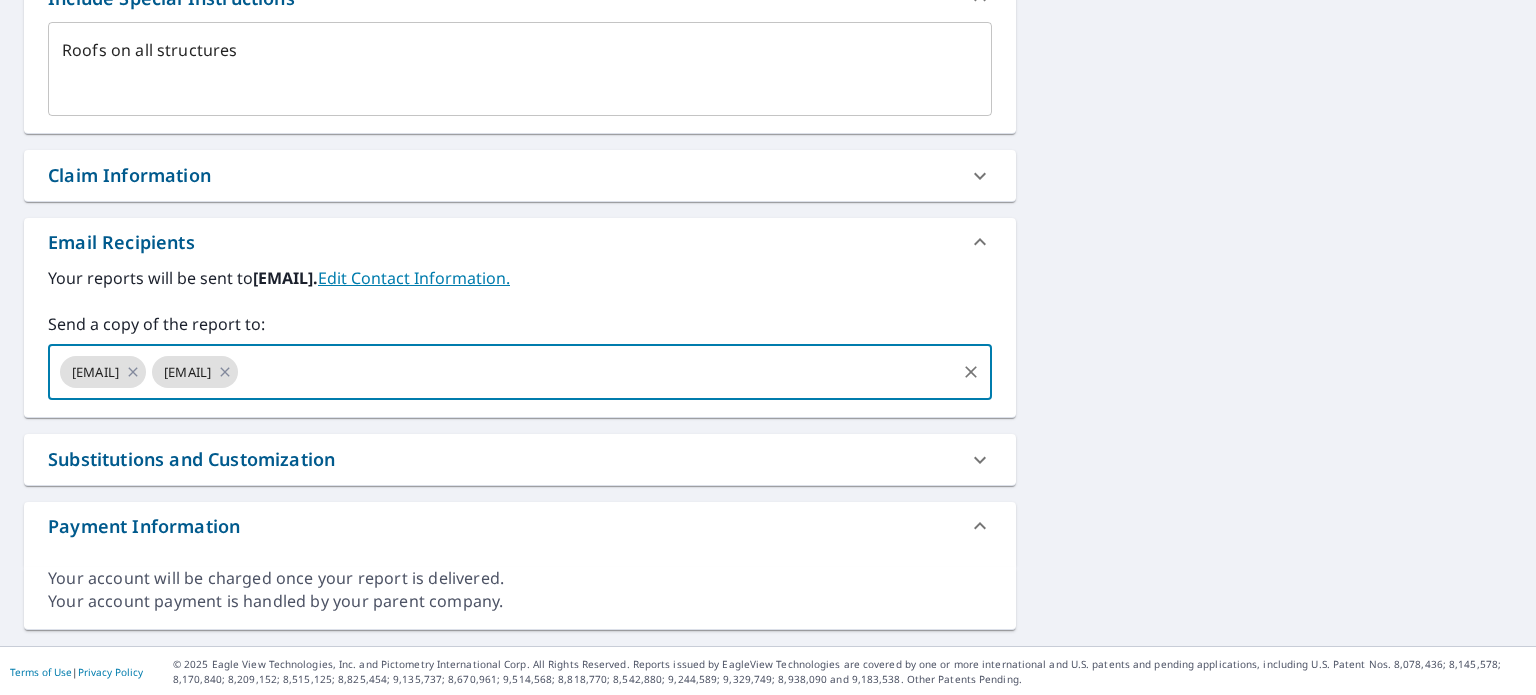 scroll, scrollTop: 376, scrollLeft: 0, axis: vertical 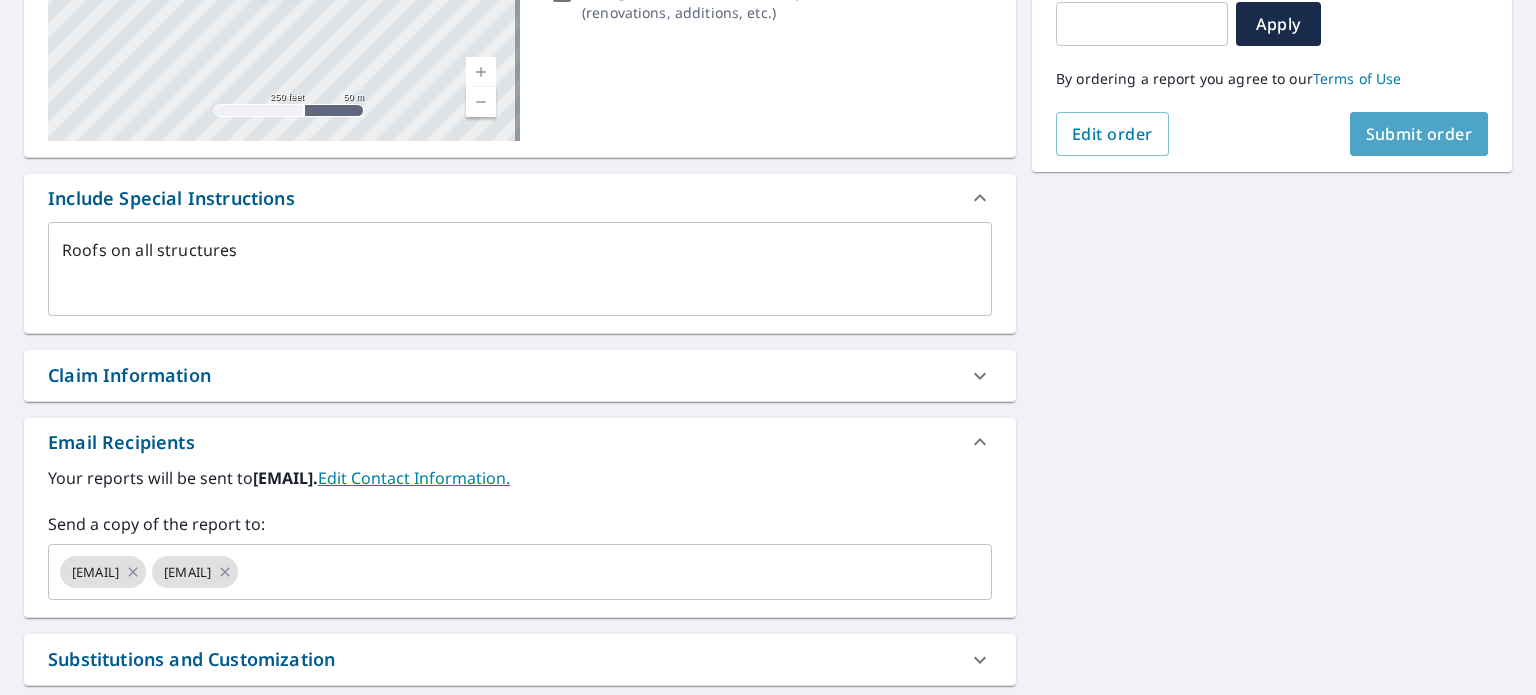 click on "Submit order" at bounding box center (1419, 134) 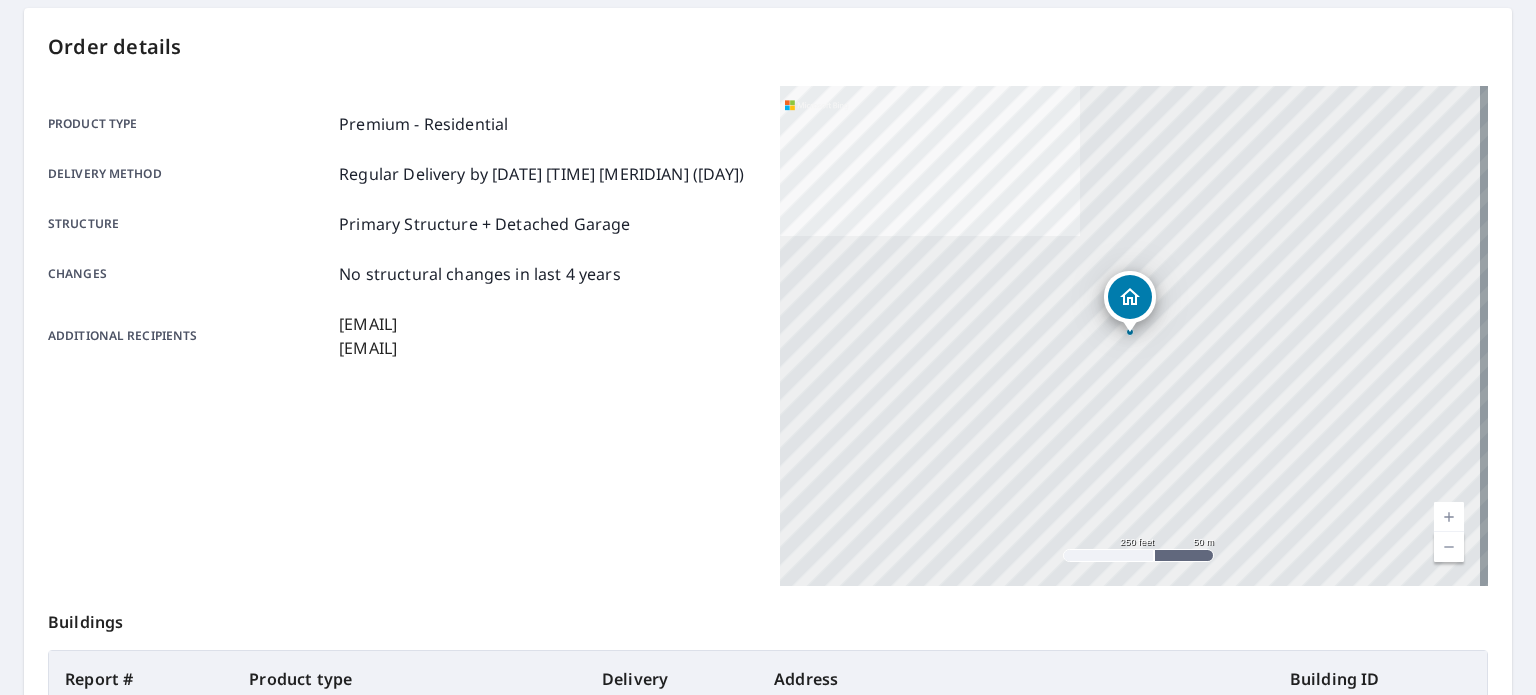 scroll, scrollTop: 0, scrollLeft: 0, axis: both 